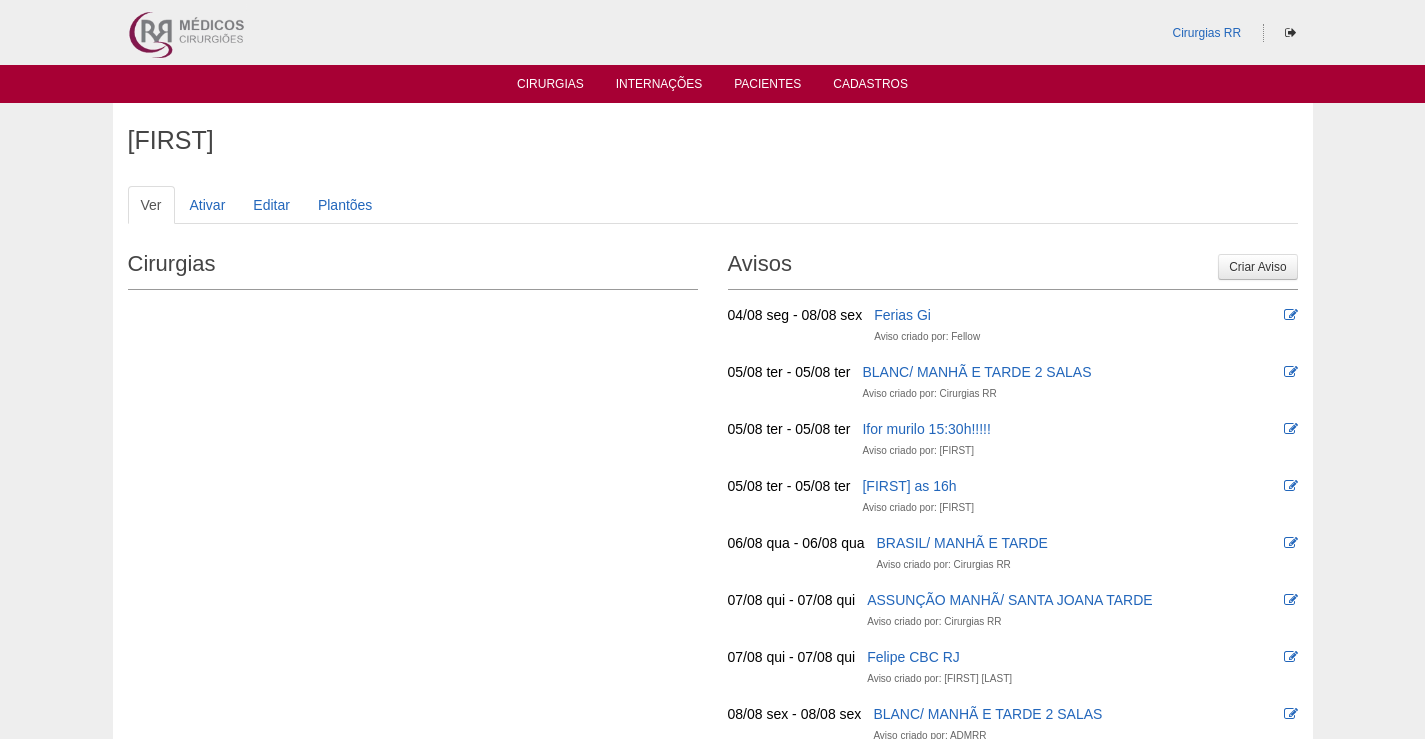 scroll, scrollTop: 0, scrollLeft: 0, axis: both 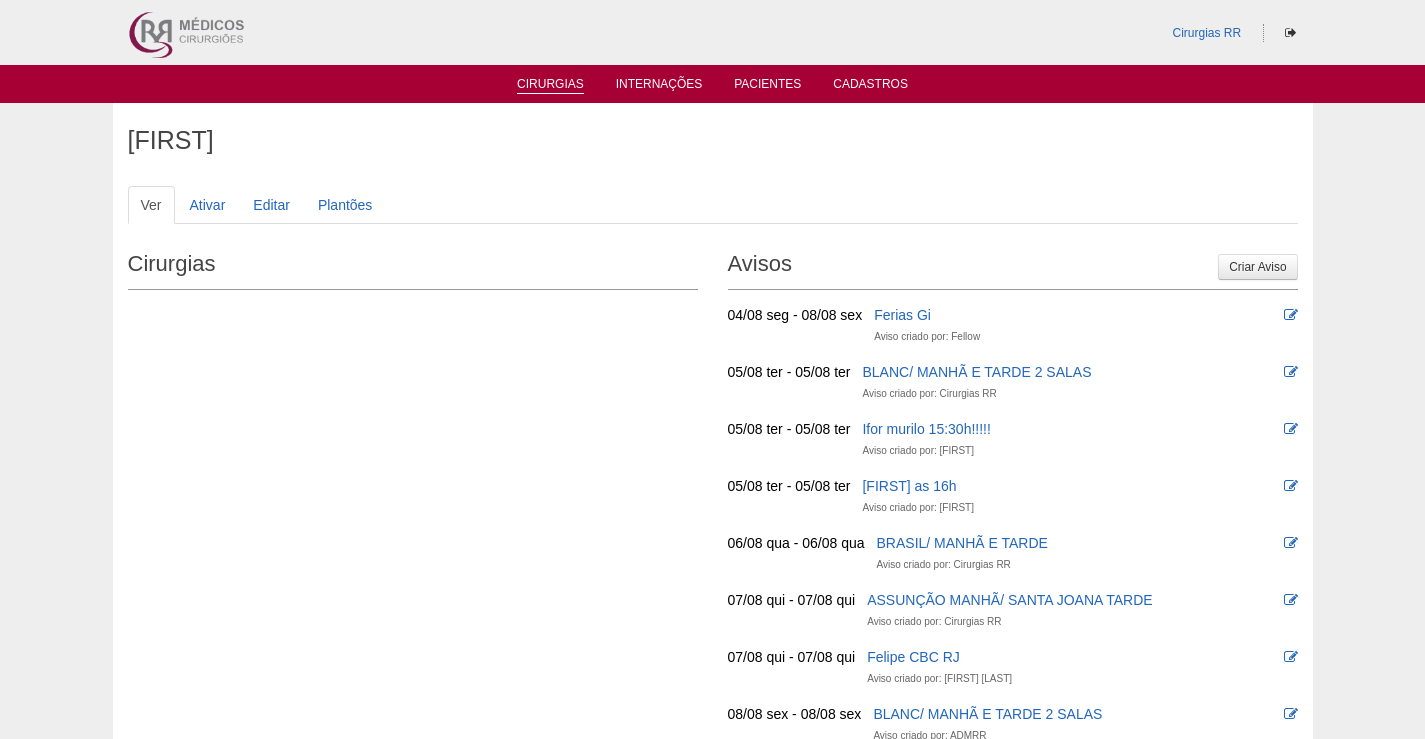click on "Cirurgias" at bounding box center [550, 85] 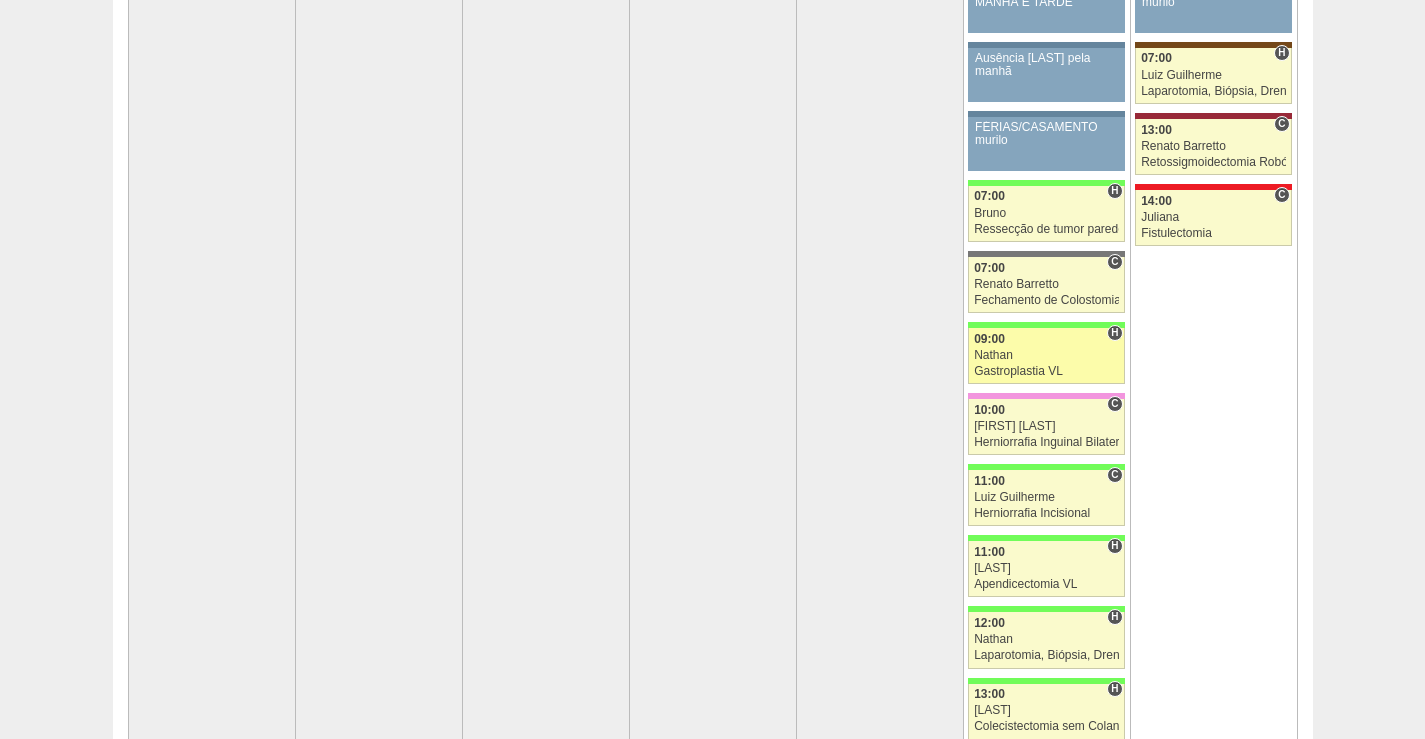 scroll, scrollTop: 300, scrollLeft: 0, axis: vertical 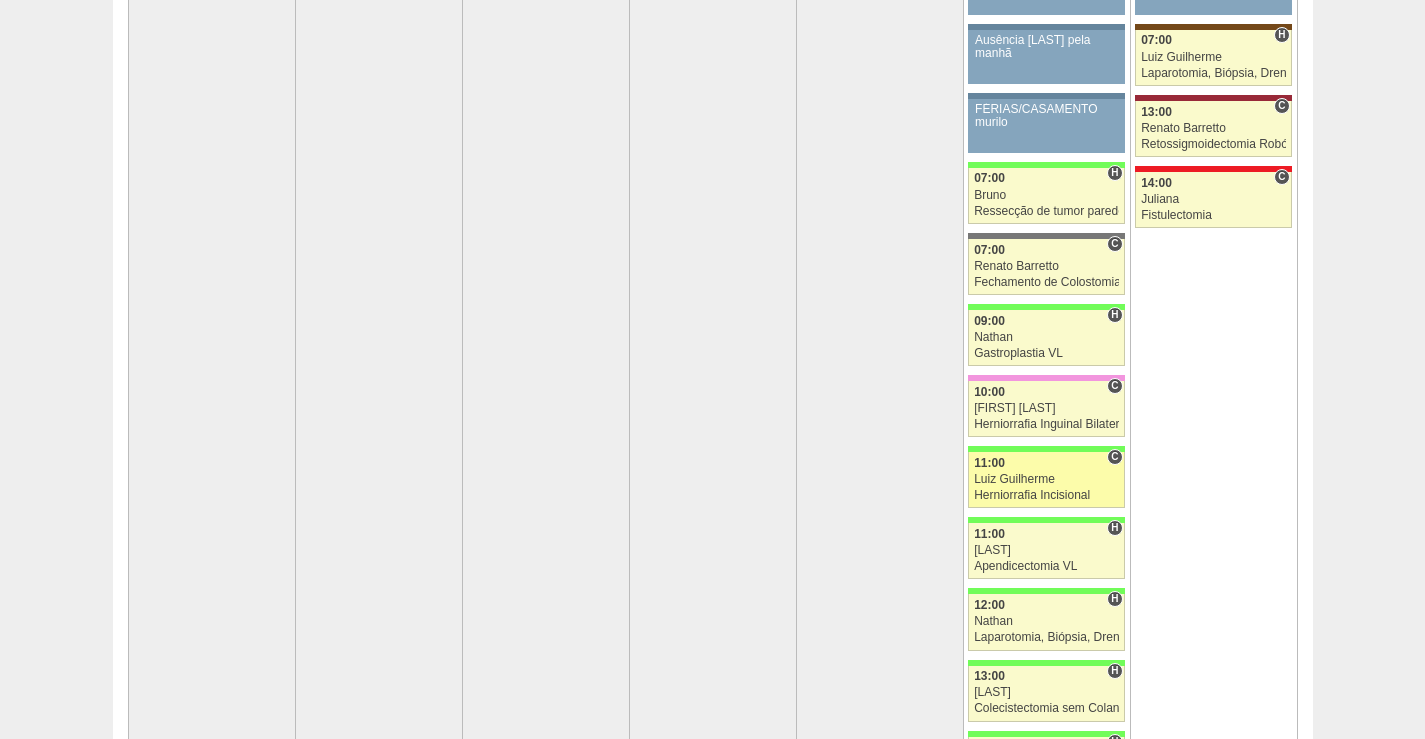 click on "Luiz Guilherme" at bounding box center (1046, 479) 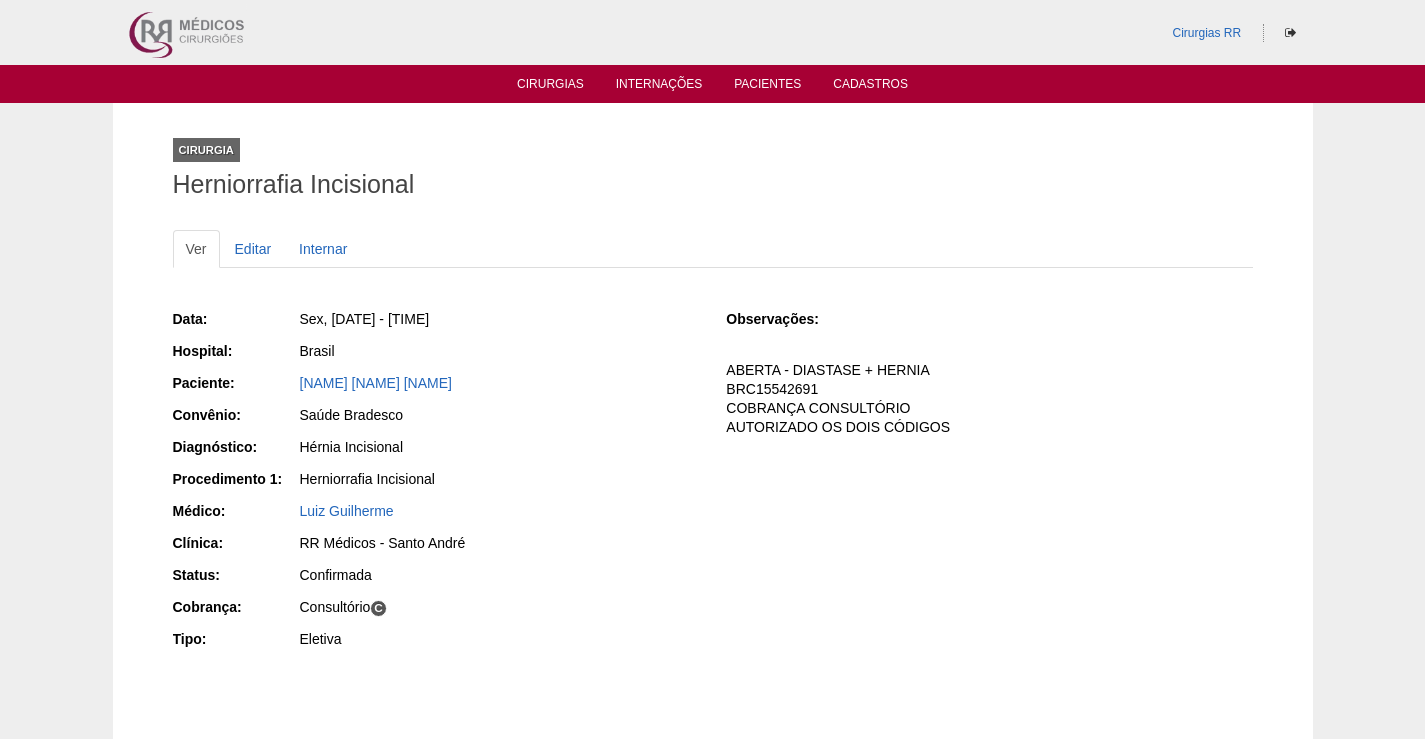 scroll, scrollTop: 0, scrollLeft: 0, axis: both 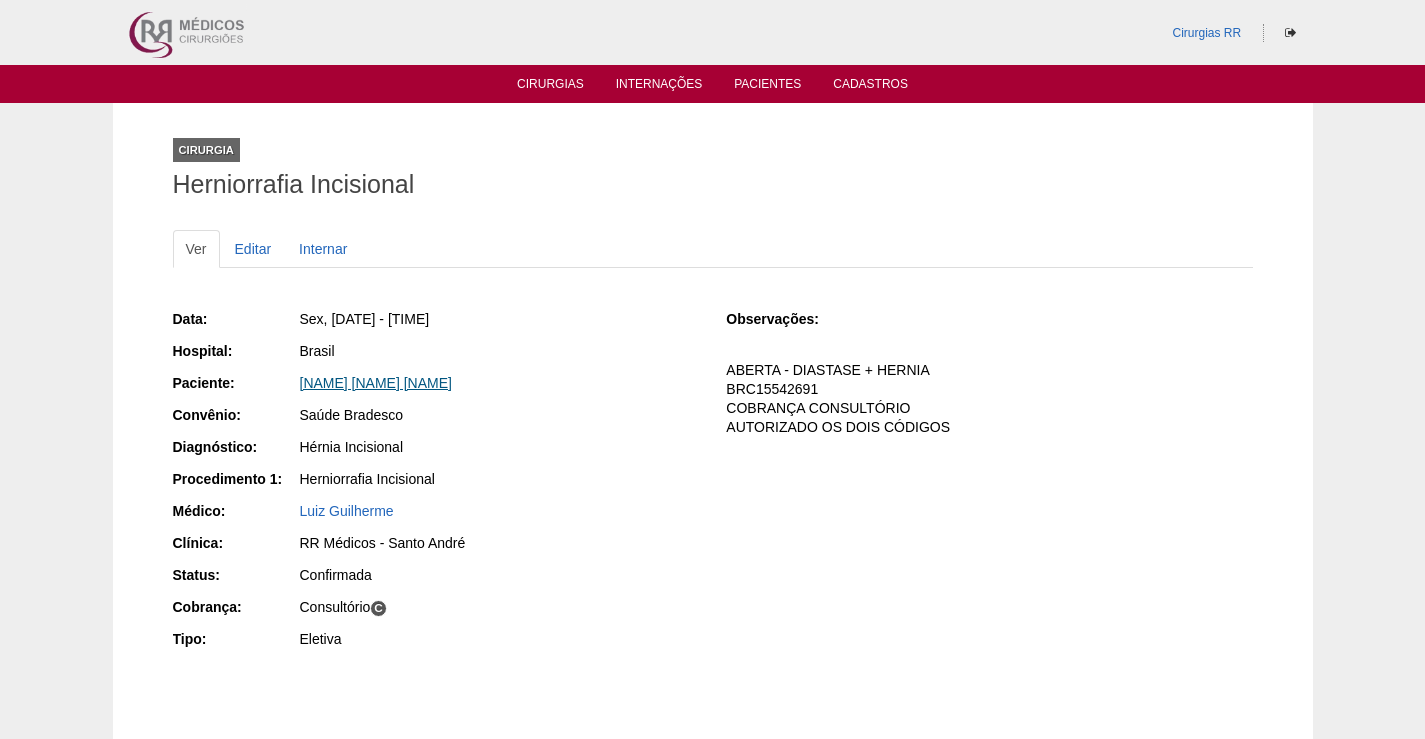 click on "Vanessa da Silva Bandeira" at bounding box center (376, 383) 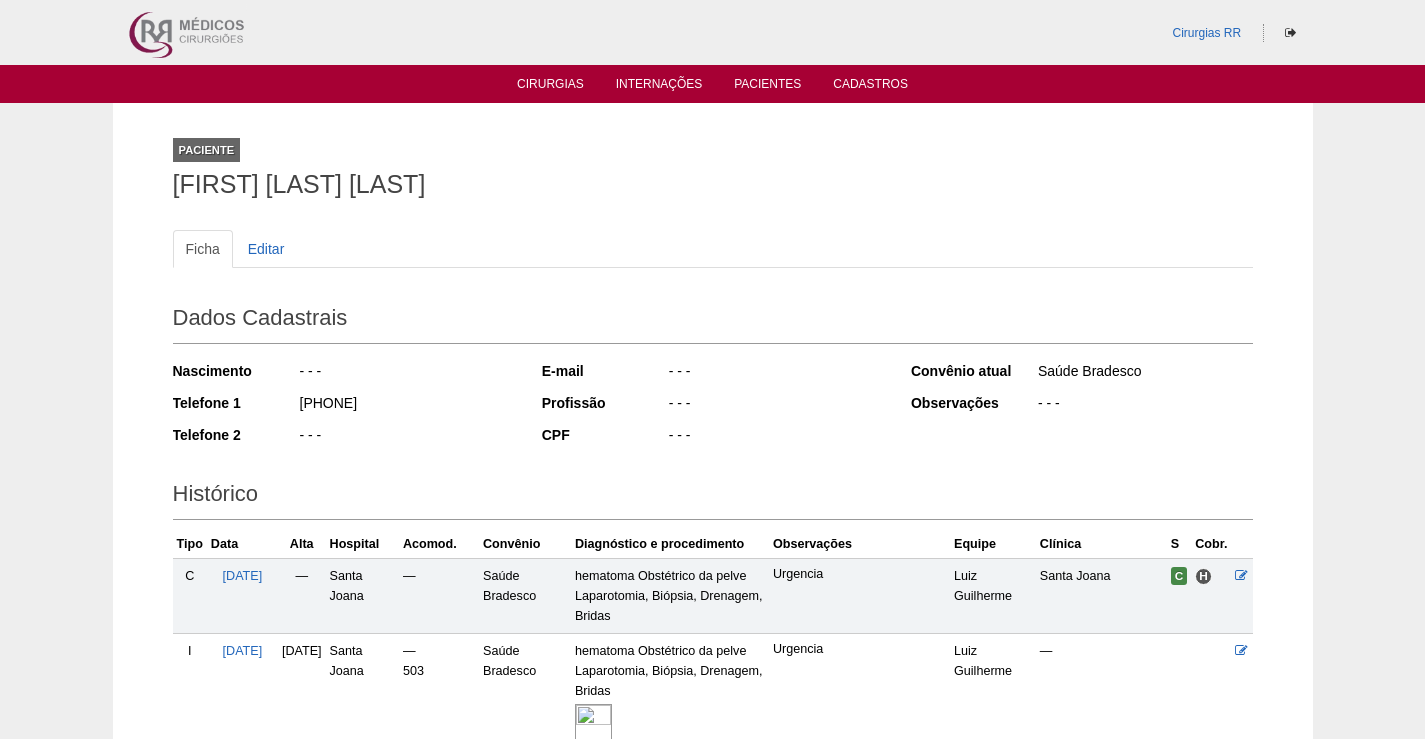 scroll, scrollTop: 440, scrollLeft: 0, axis: vertical 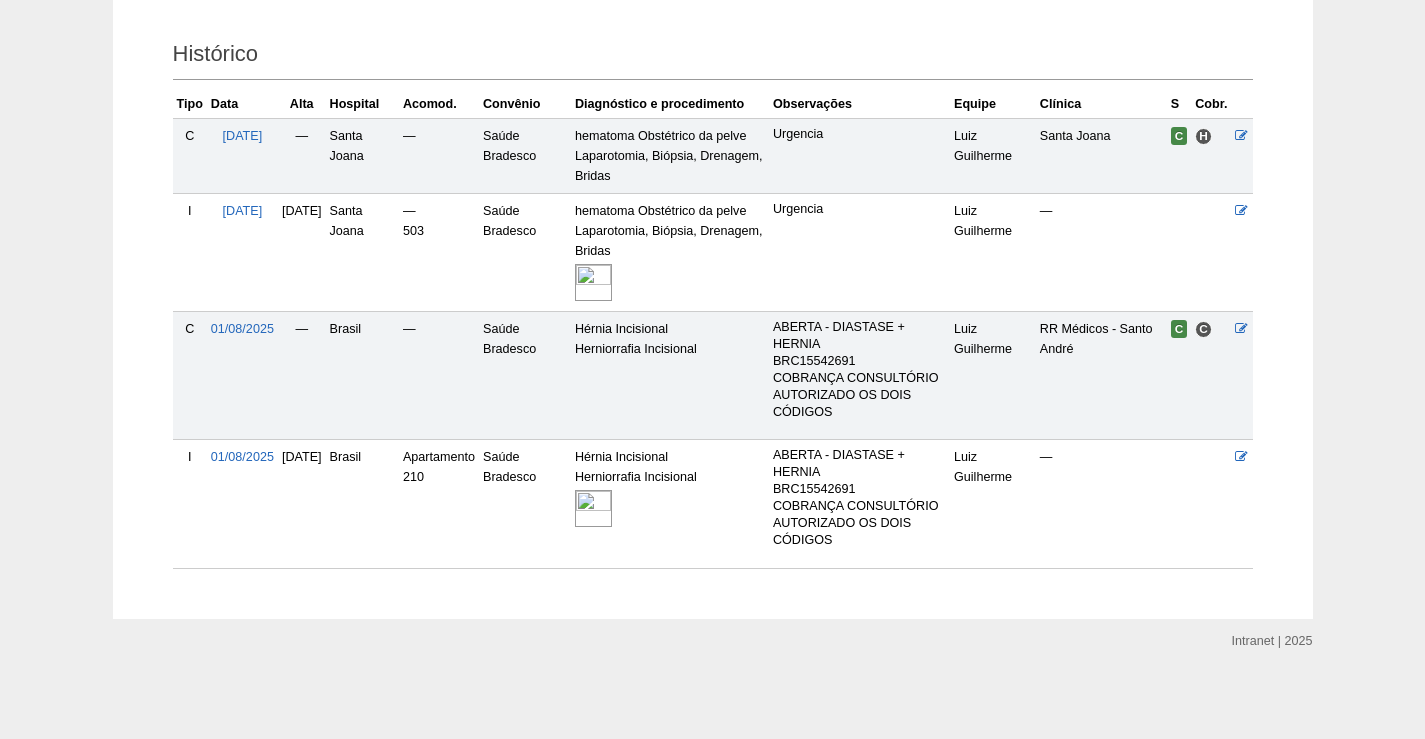 click at bounding box center [593, 508] 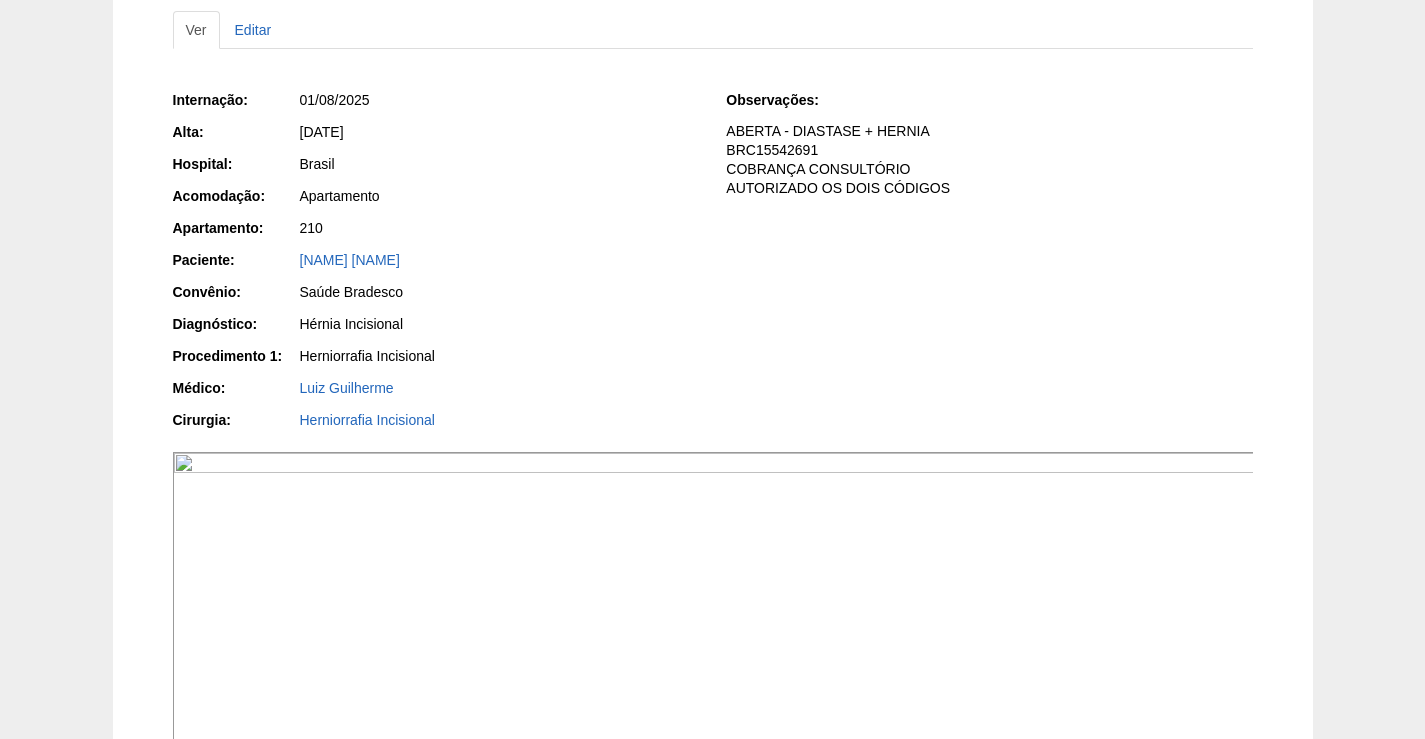 scroll, scrollTop: 400, scrollLeft: 0, axis: vertical 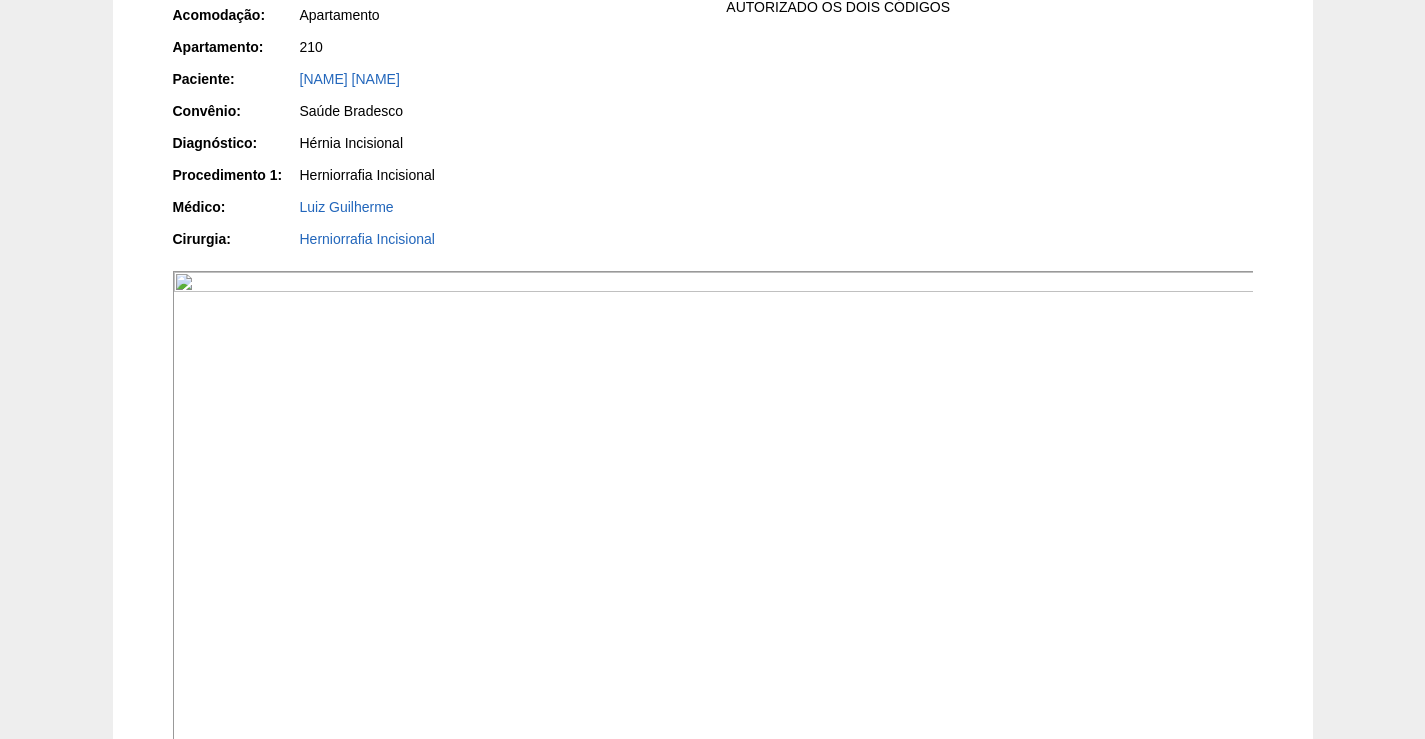 click at bounding box center (714, 515) 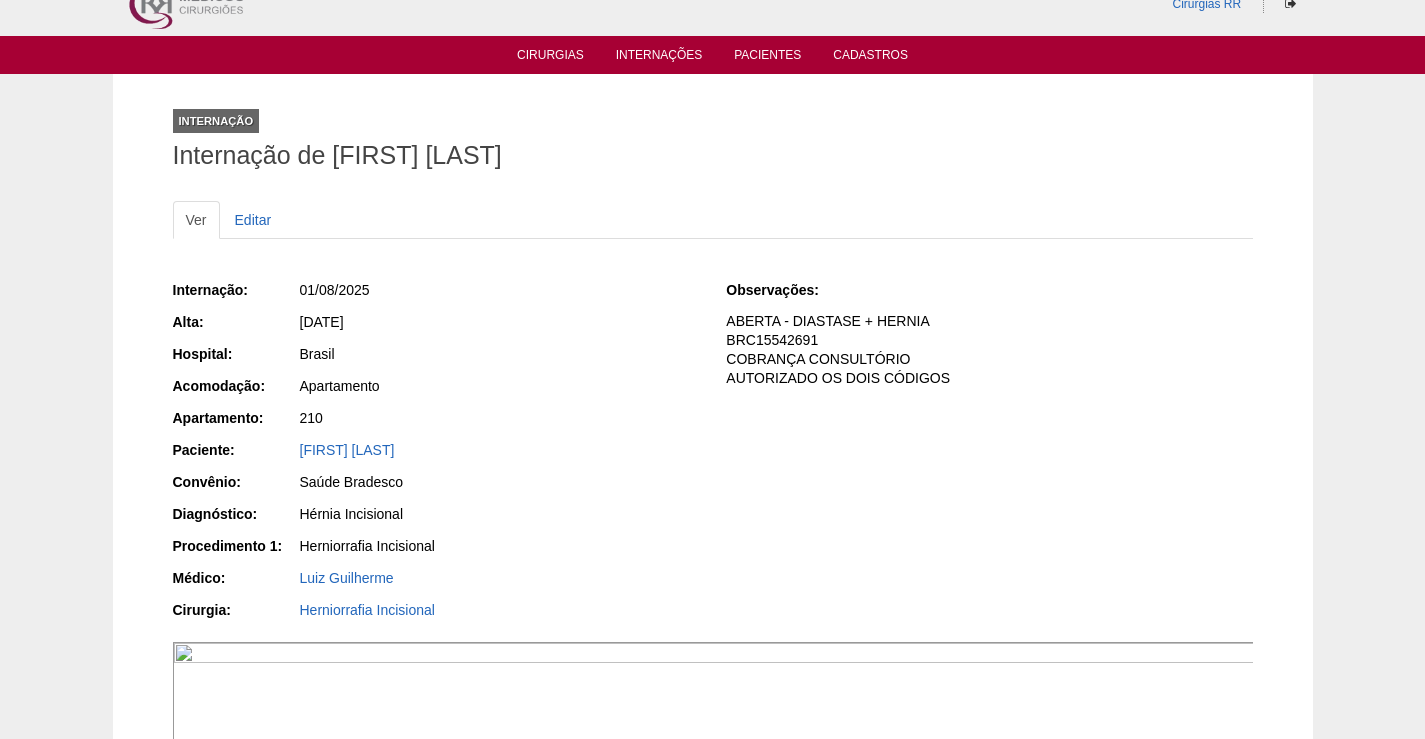 scroll, scrollTop: 0, scrollLeft: 0, axis: both 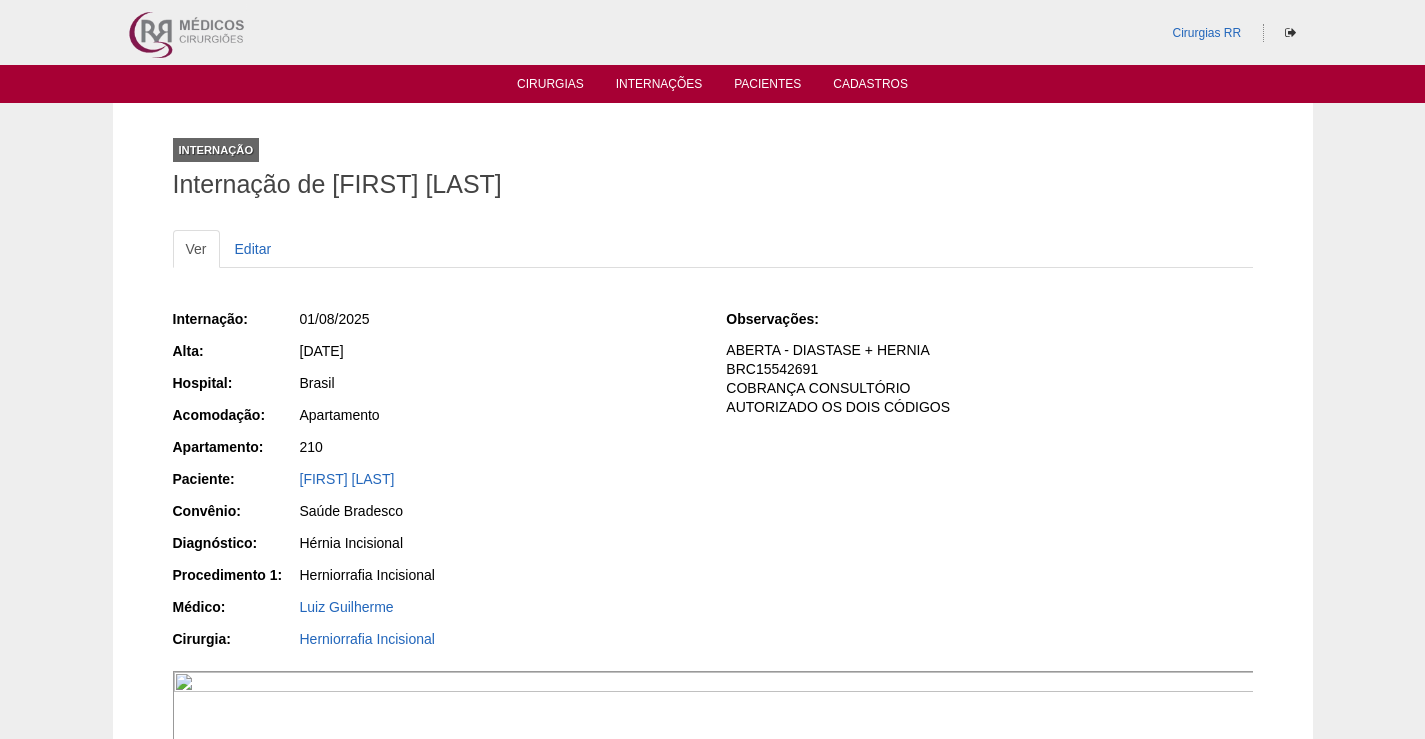 drag, startPoint x: 510, startPoint y: 483, endPoint x: 288, endPoint y: 483, distance: 222 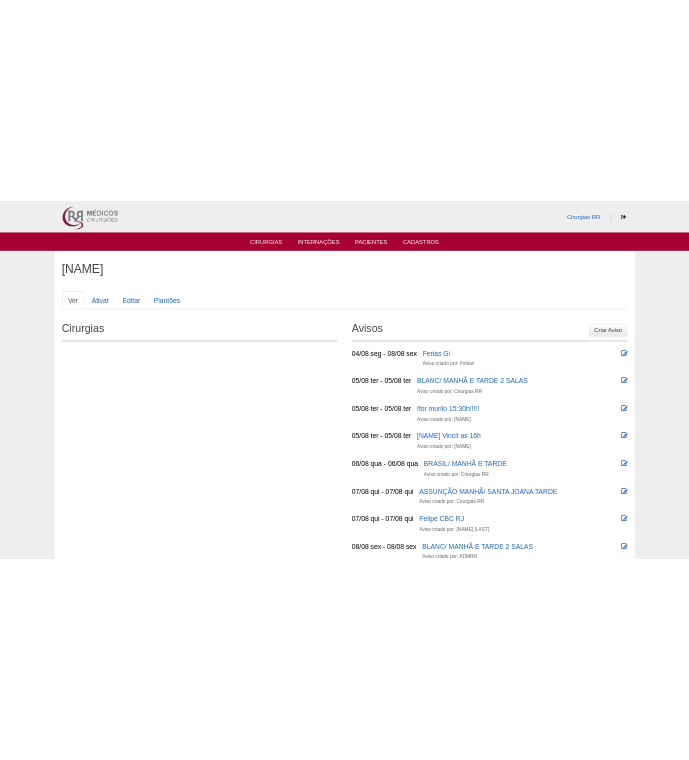 scroll, scrollTop: 0, scrollLeft: 0, axis: both 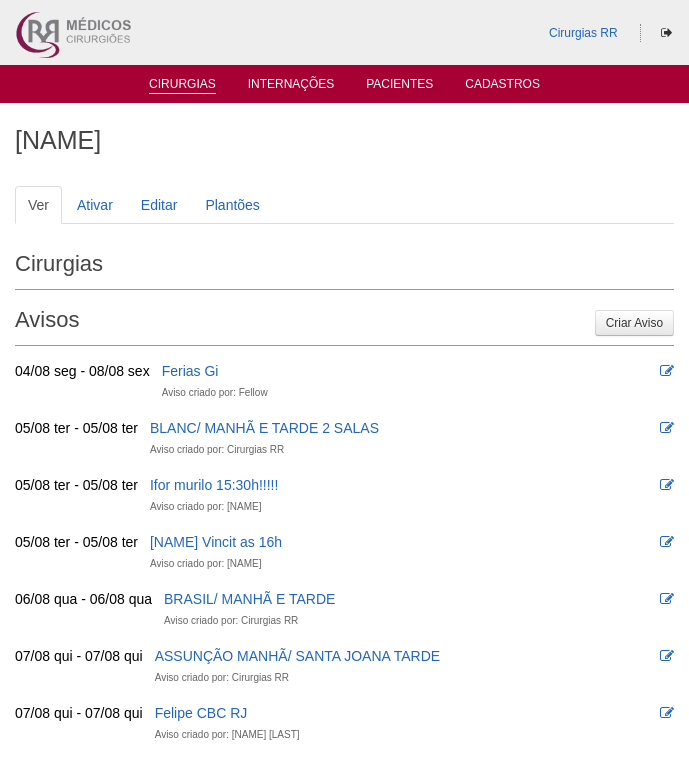 click on "Cirurgias" at bounding box center (182, 85) 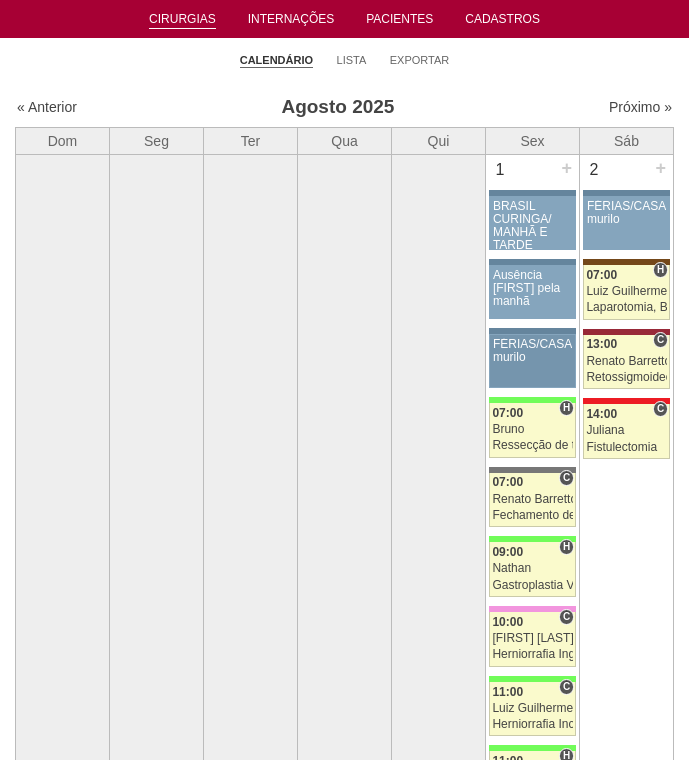 scroll, scrollTop: 100, scrollLeft: 0, axis: vertical 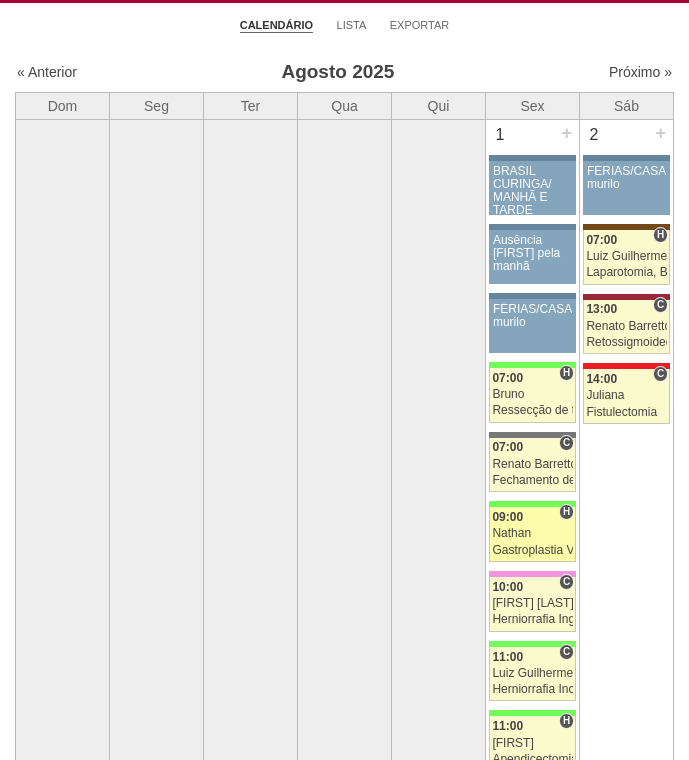 click on "09:00" at bounding box center [532, 517] 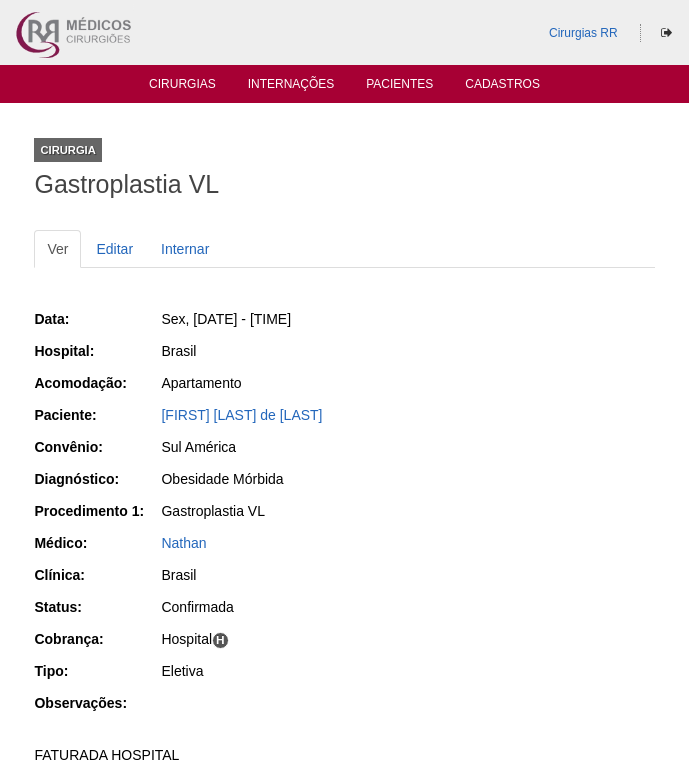 scroll, scrollTop: 0, scrollLeft: 0, axis: both 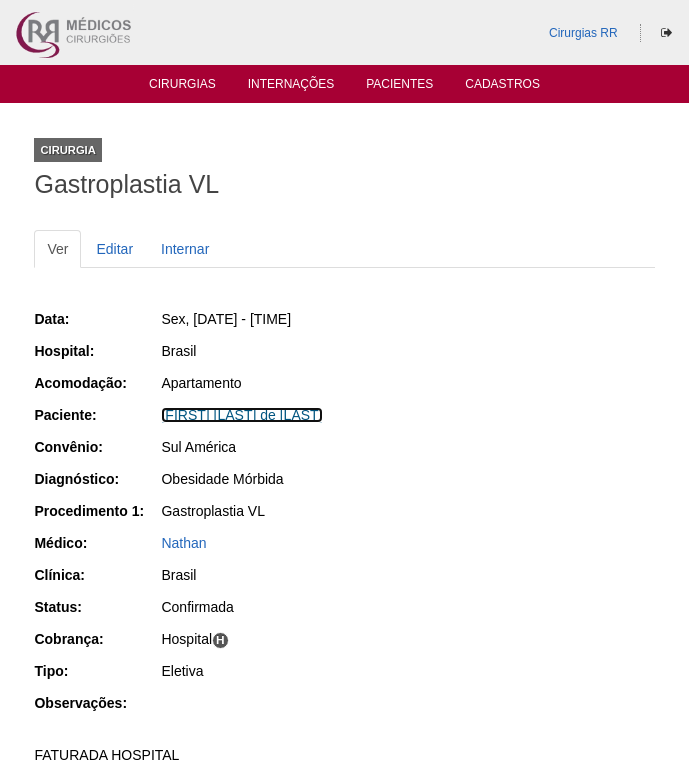 drag, startPoint x: 271, startPoint y: 417, endPoint x: 352, endPoint y: 394, distance: 84.20214 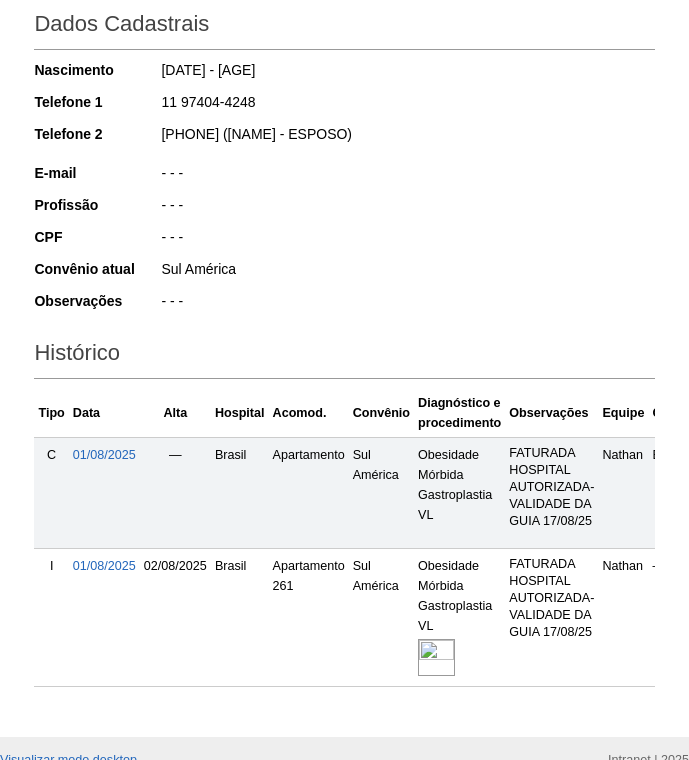 scroll, scrollTop: 300, scrollLeft: 0, axis: vertical 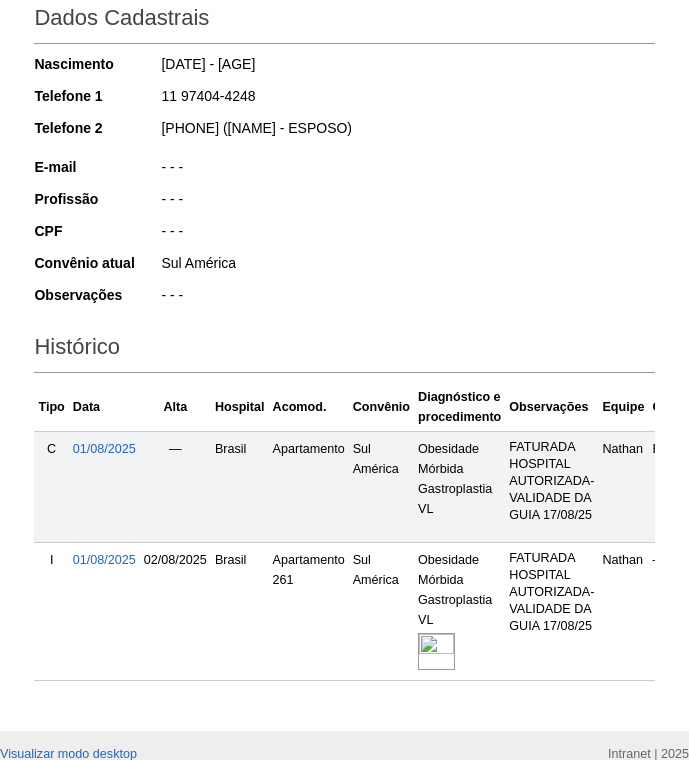 click at bounding box center (436, 651) 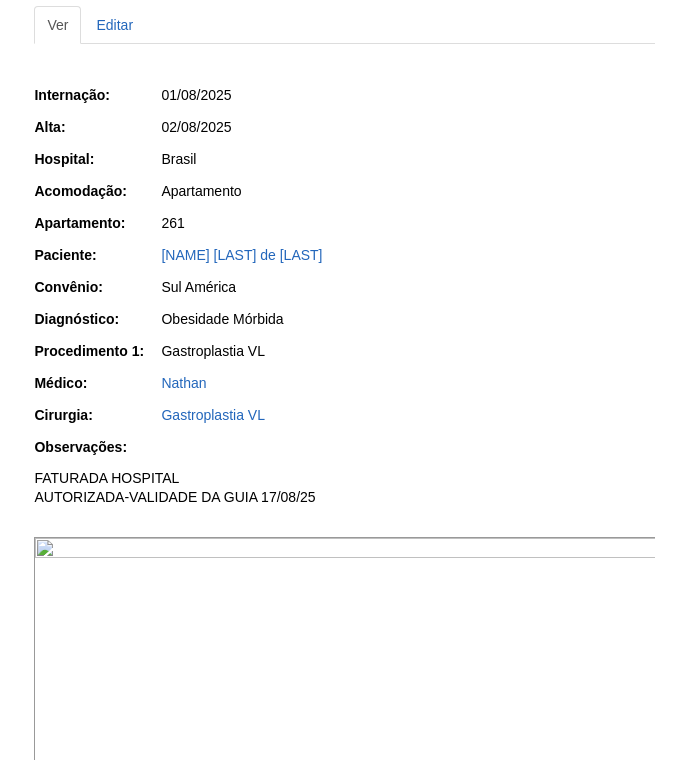 scroll, scrollTop: 600, scrollLeft: 0, axis: vertical 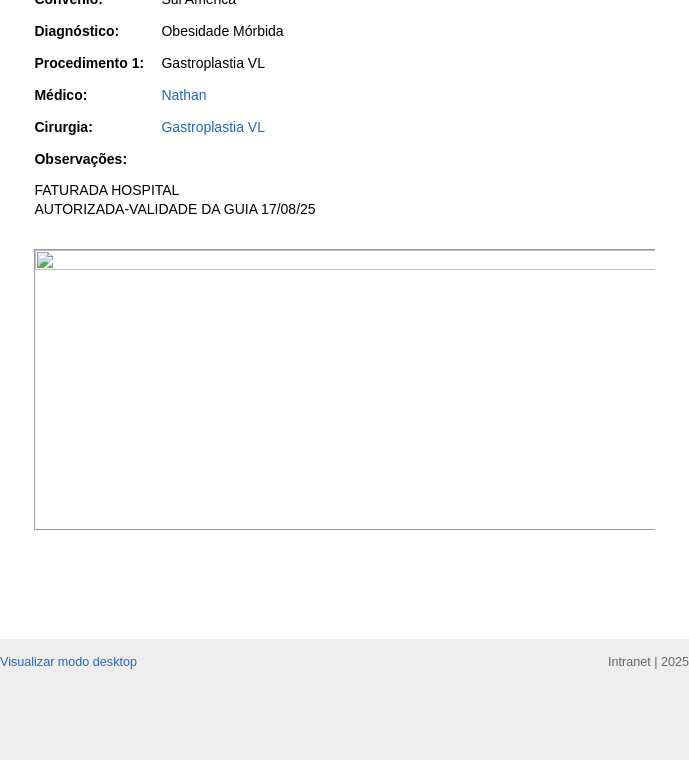 click at bounding box center (345, 390) 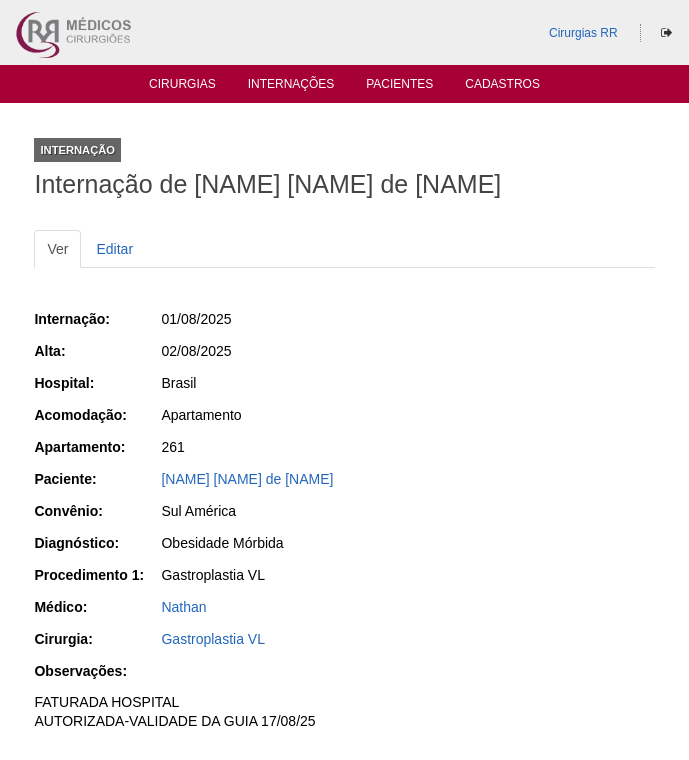 scroll, scrollTop: 598, scrollLeft: 0, axis: vertical 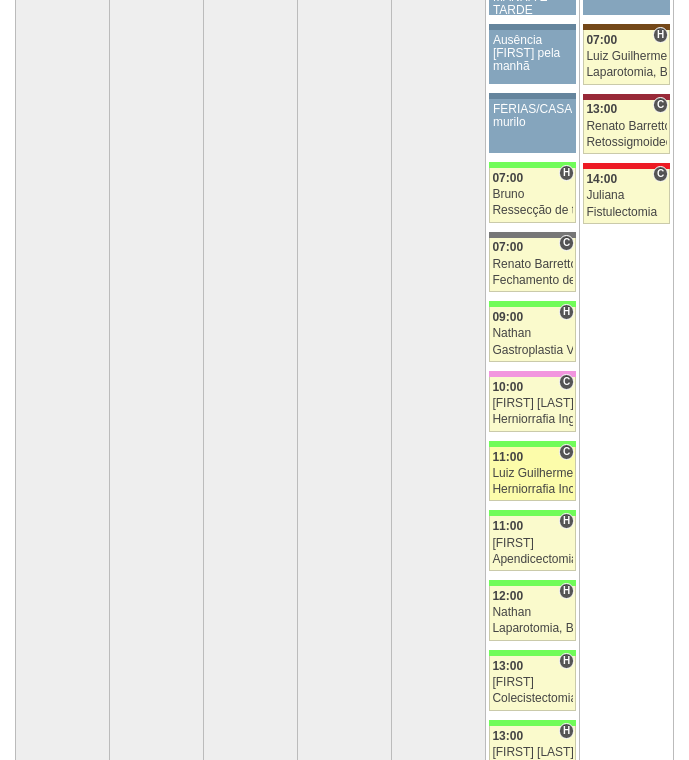 click on "Luiz Guilherme" at bounding box center [532, 473] 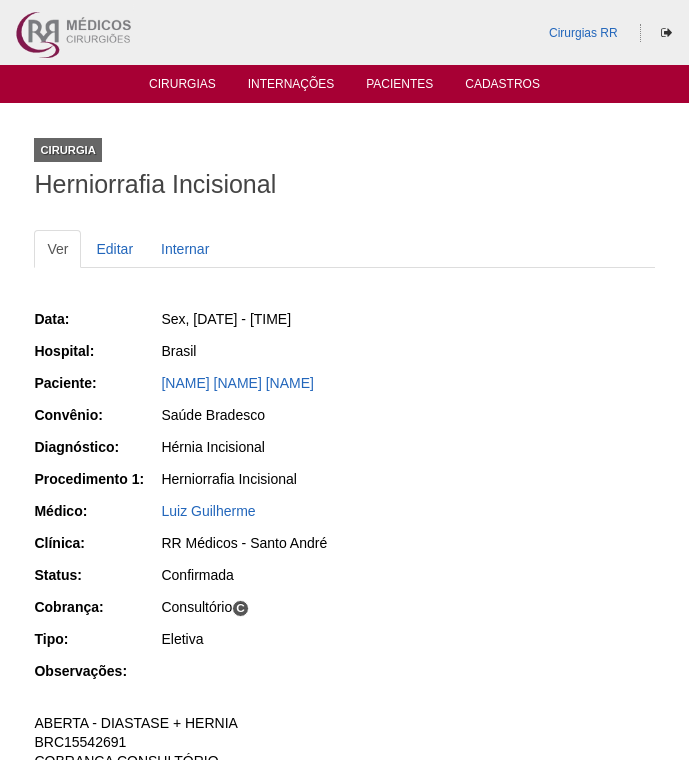 scroll, scrollTop: 0, scrollLeft: 0, axis: both 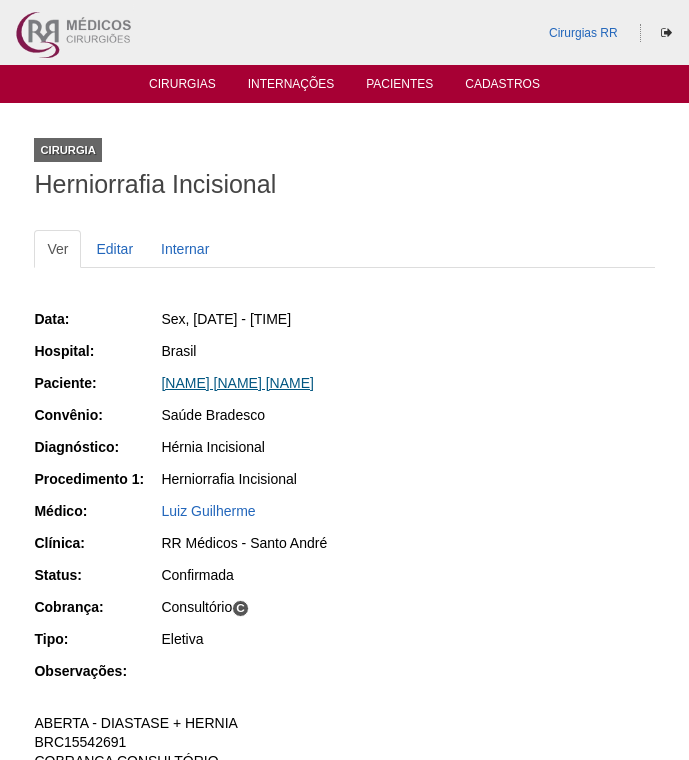 click on "[NAME] [NAME] [NAME]" at bounding box center (237, 383) 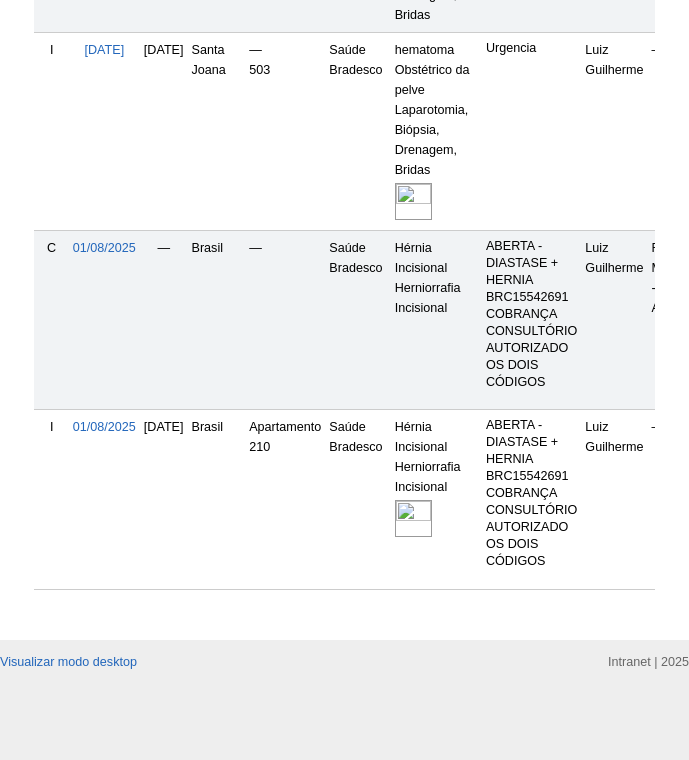 scroll, scrollTop: 869, scrollLeft: 0, axis: vertical 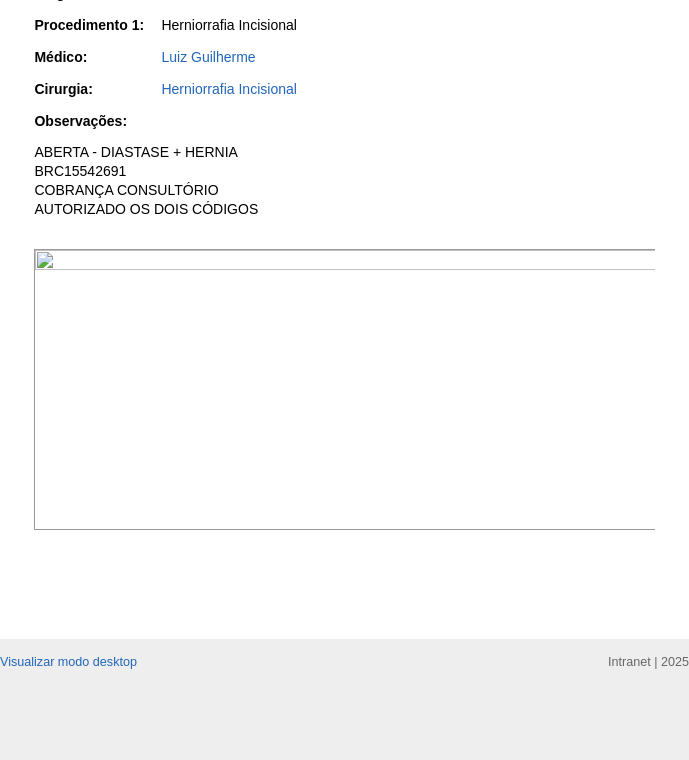 click at bounding box center [345, 390] 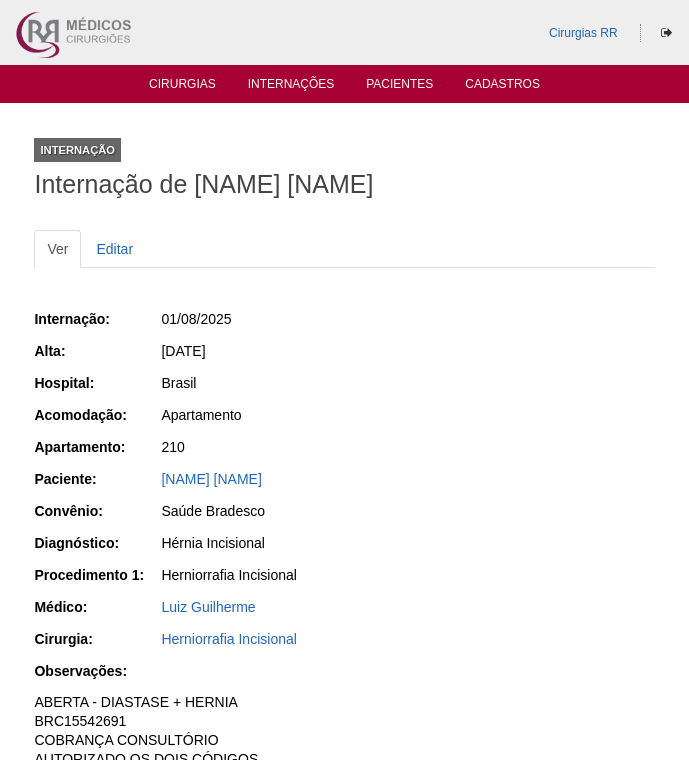 scroll, scrollTop: 598, scrollLeft: 0, axis: vertical 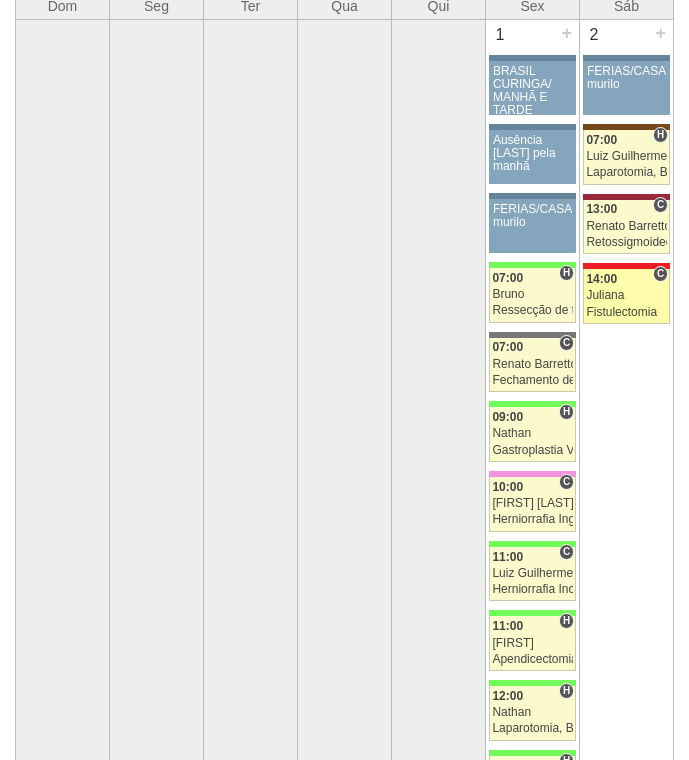 click on "Juliana" at bounding box center (626, 295) 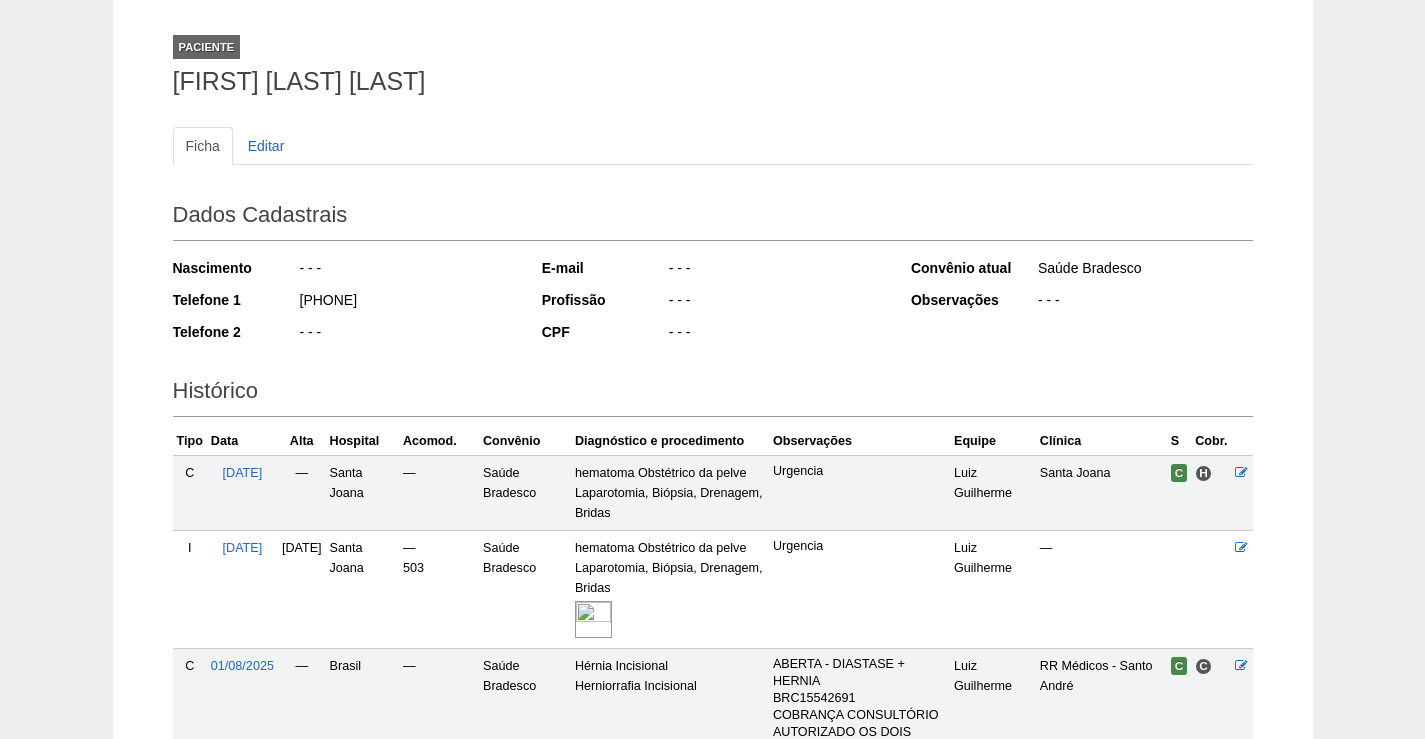scroll, scrollTop: 0, scrollLeft: 0, axis: both 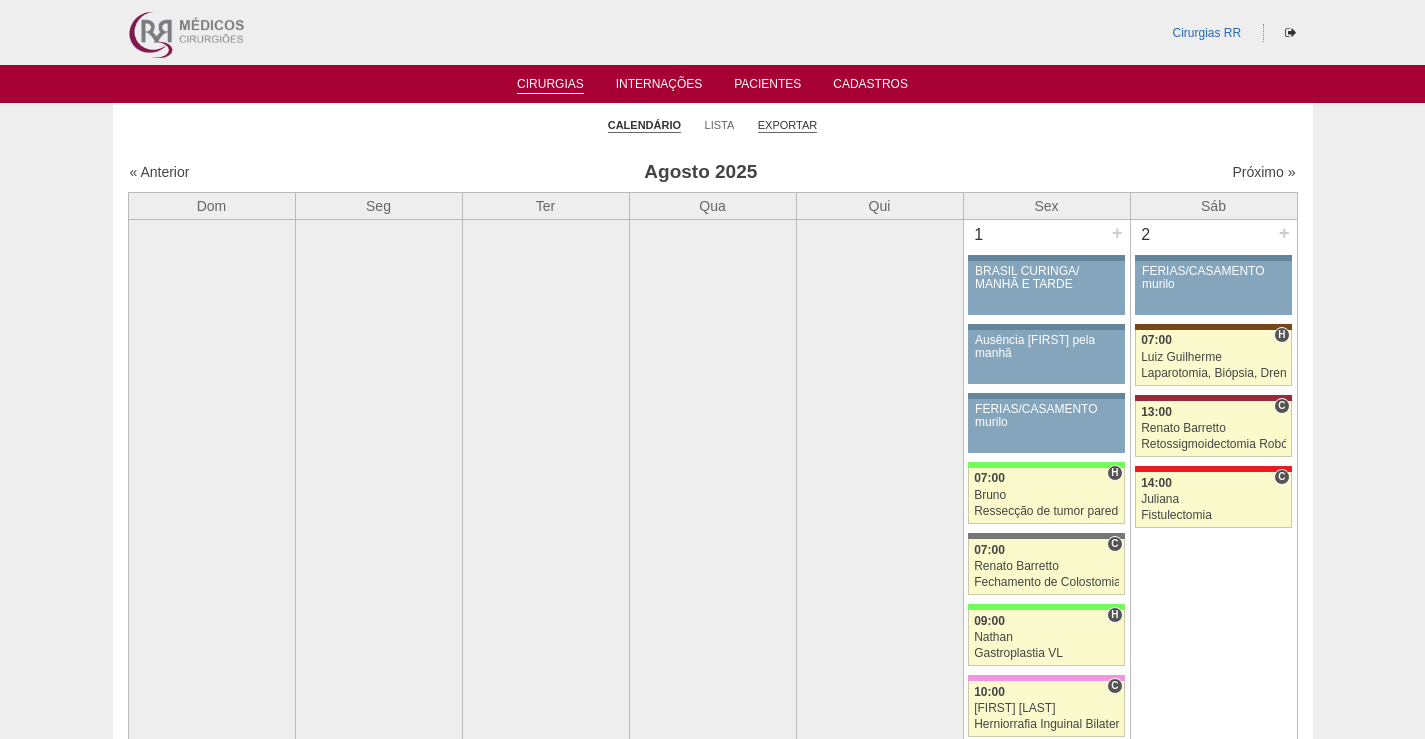 click on "Exportar" at bounding box center [788, 125] 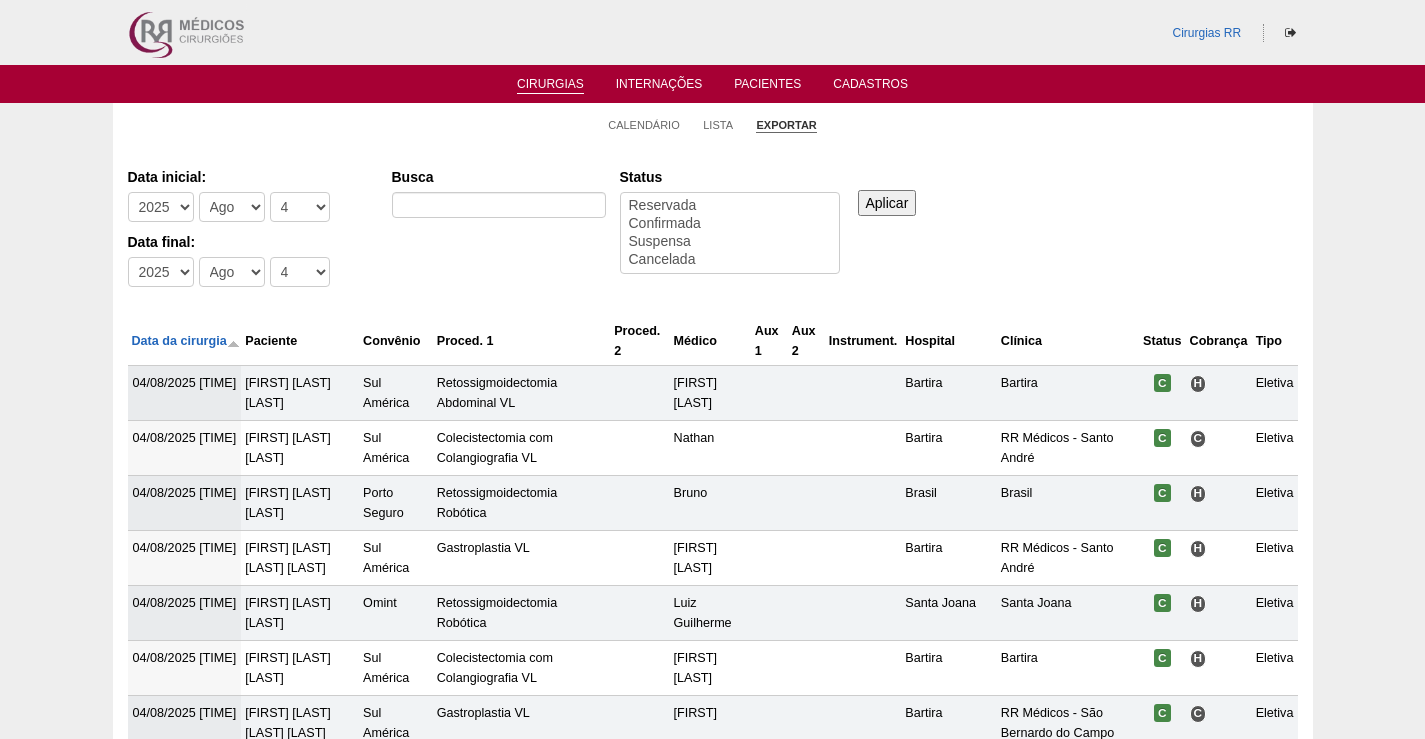 select 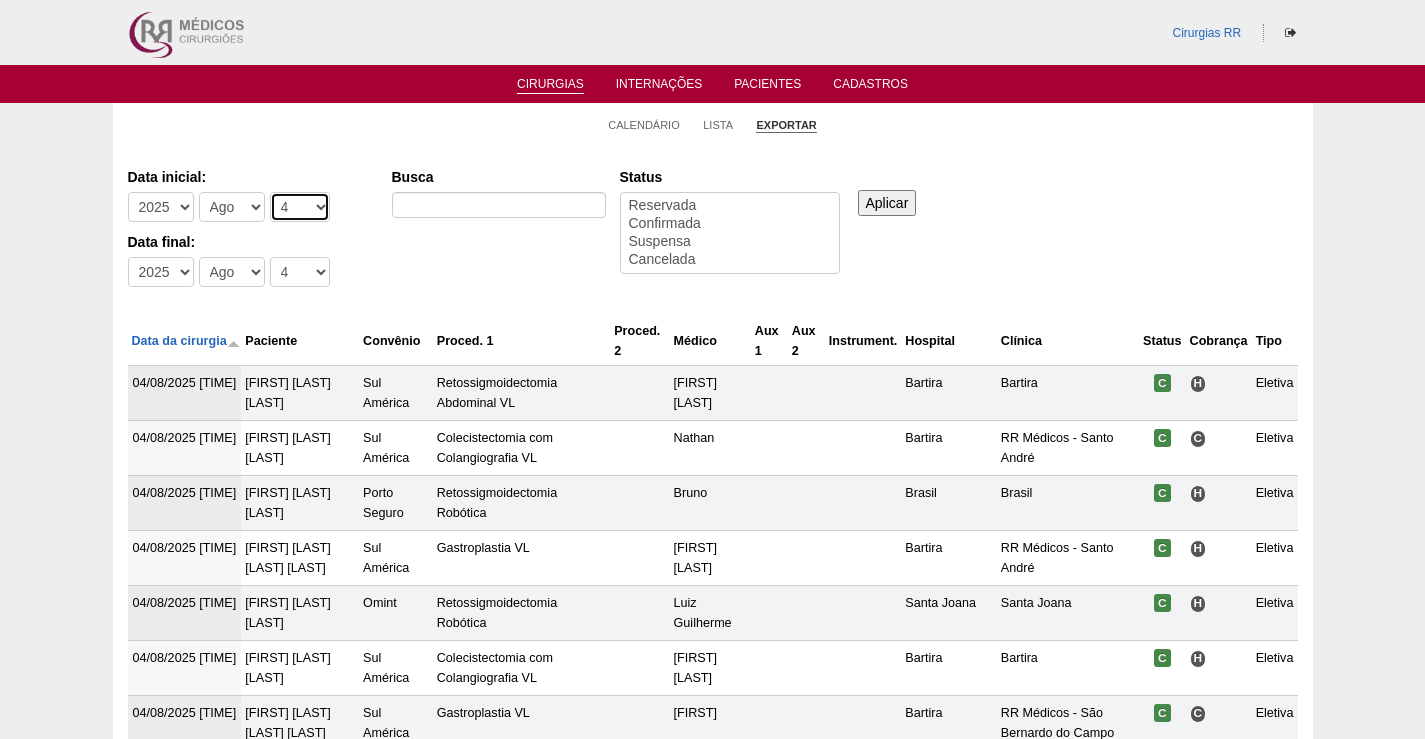 click on "-Dia 1 2 3 4 5 6 7 8 9 10 11 12 13 14 15 16 17 18 19 20 21 22 23 24 25 26 27 28 29 30 31" at bounding box center (300, 207) 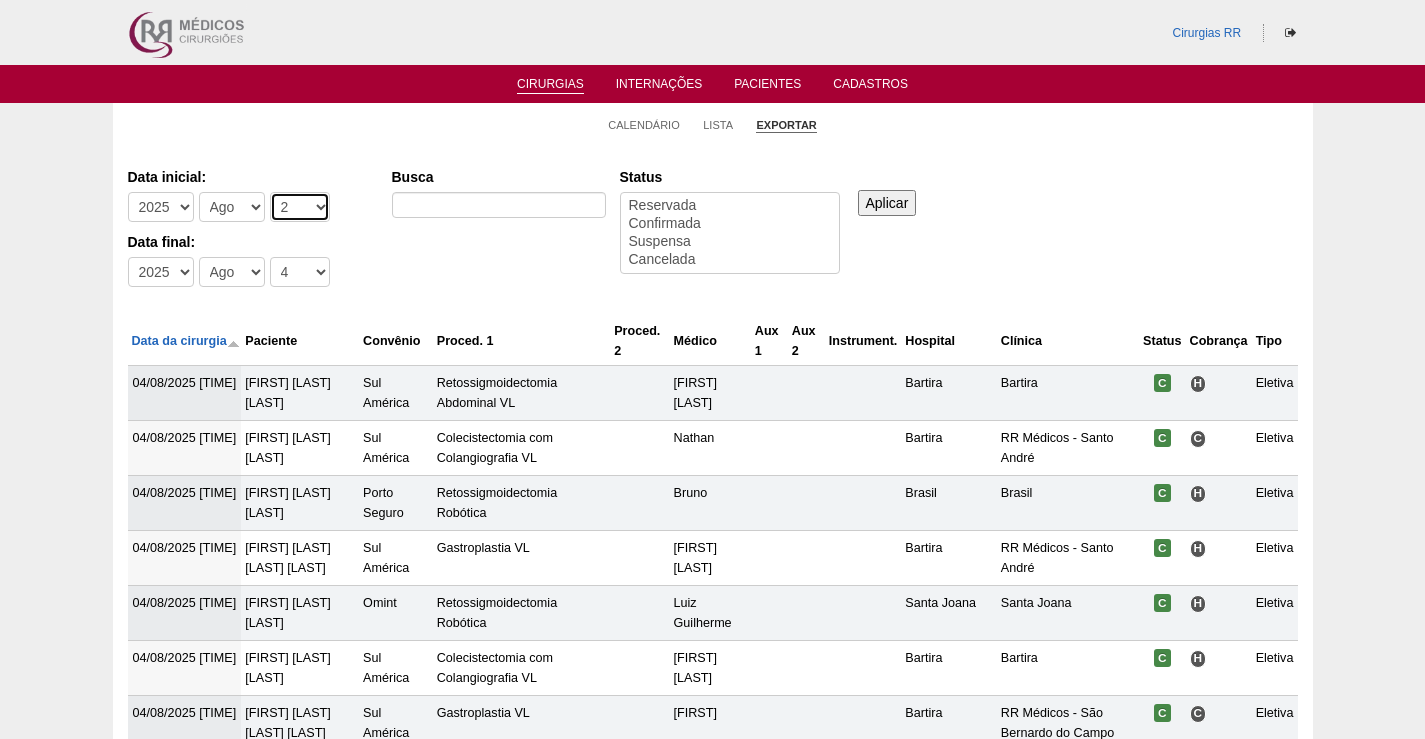 click on "-Dia 1 2 3 4 5 6 7 8 9 10 11 12 13 14 15 16 17 18 19 20 21 22 23 24 25 26 27 28 29 30 31" at bounding box center [300, 207] 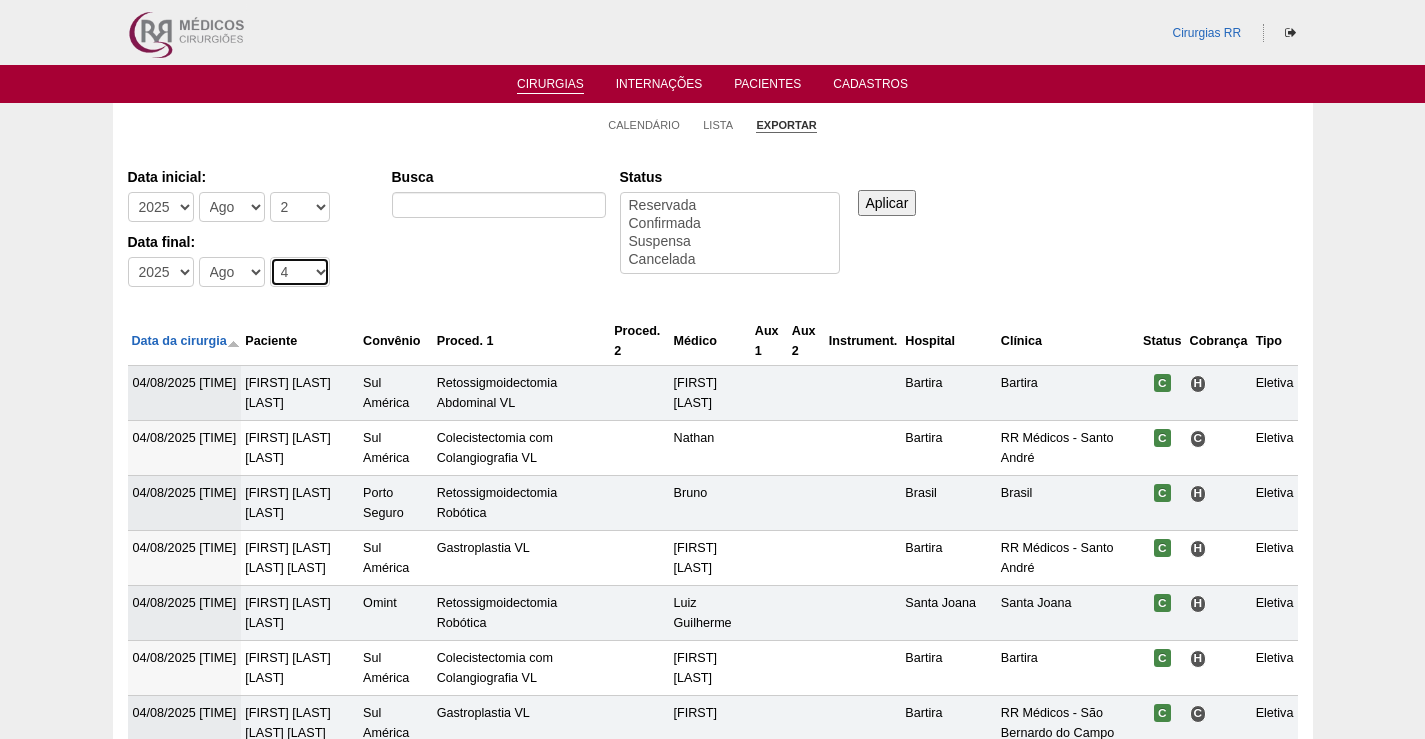click on "-Dia 1 2 3 4 5 6 7 8 9 10 11 12 13 14 15 16 17 18 19 20 21 22 23 24 25 26 27 28 29 30 31" at bounding box center [300, 272] 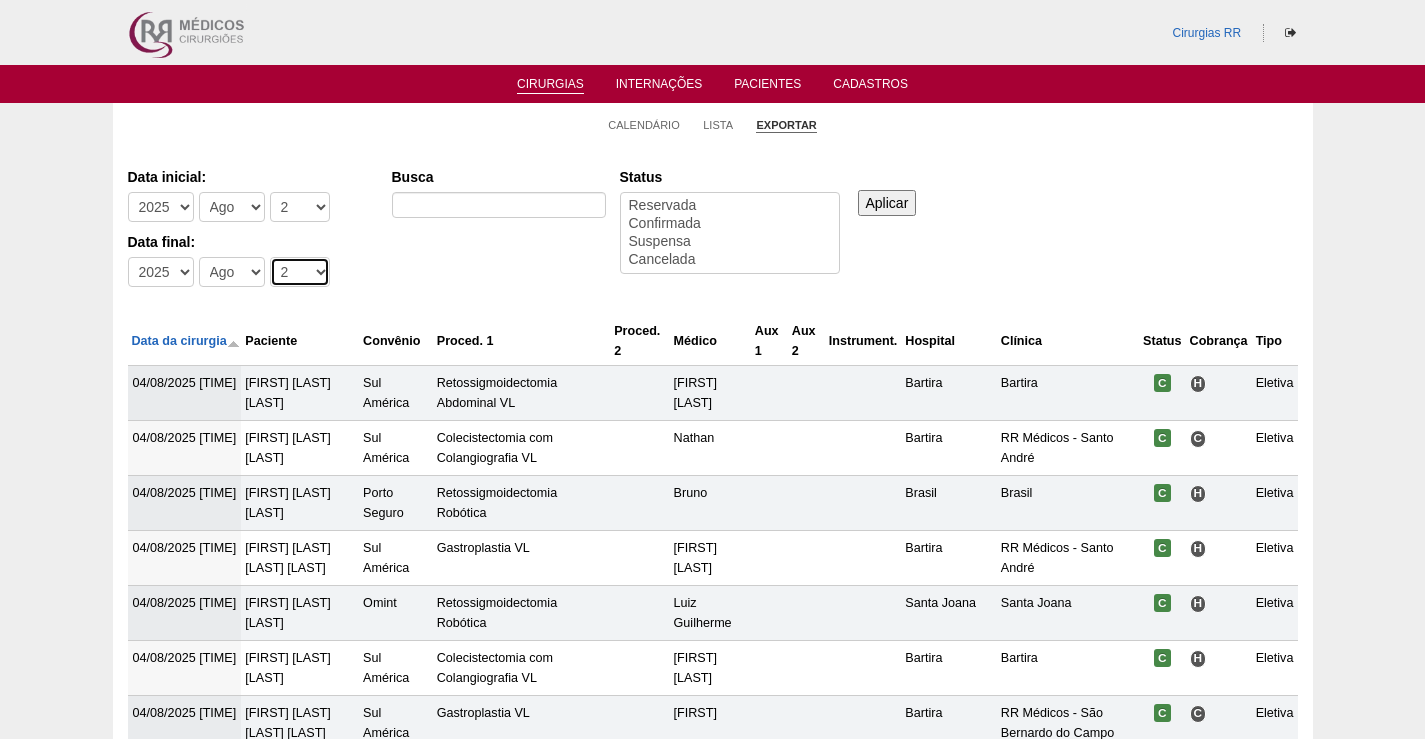 click on "-Dia 1 2 3 4 5 6 7 8 9 10 11 12 13 14 15 16 17 18 19 20 21 22 23 24 25 26 27 28 29 30 31" at bounding box center [300, 272] 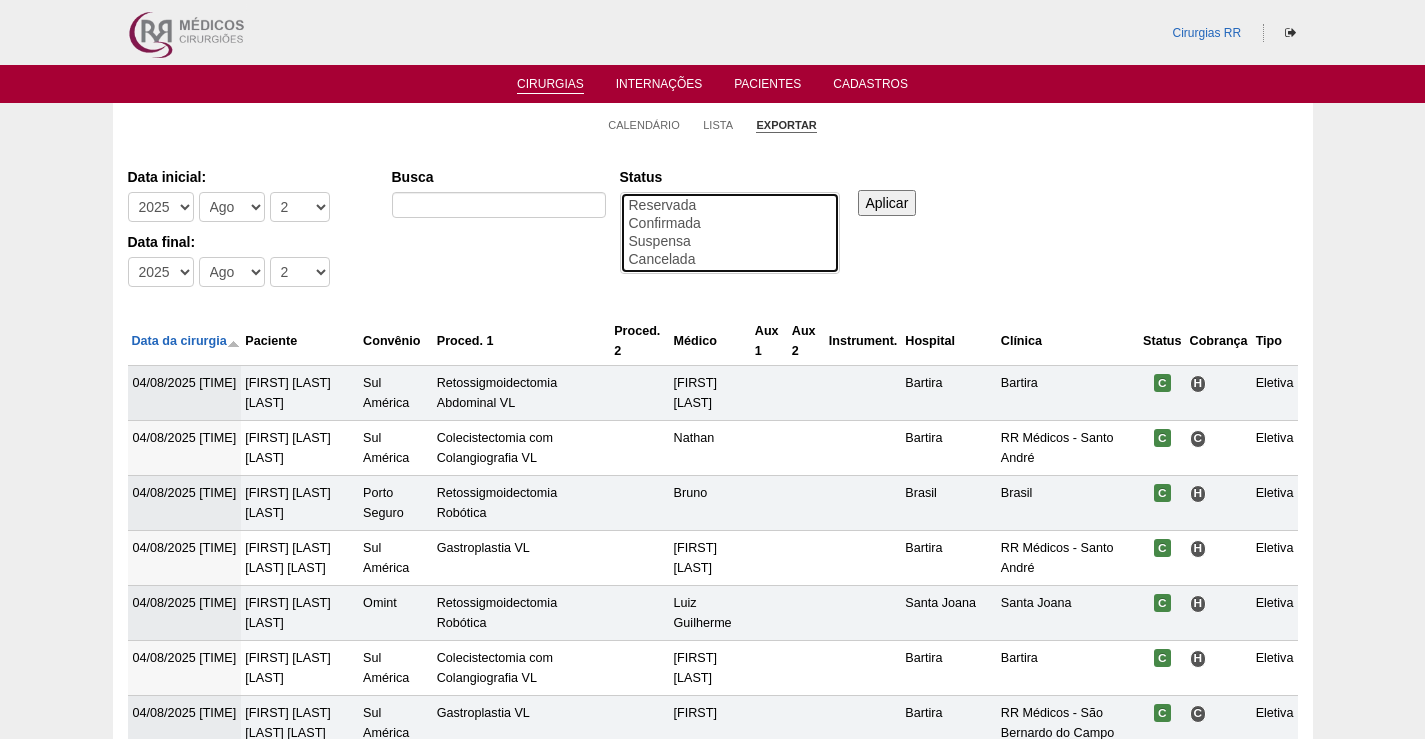 select on "conf" 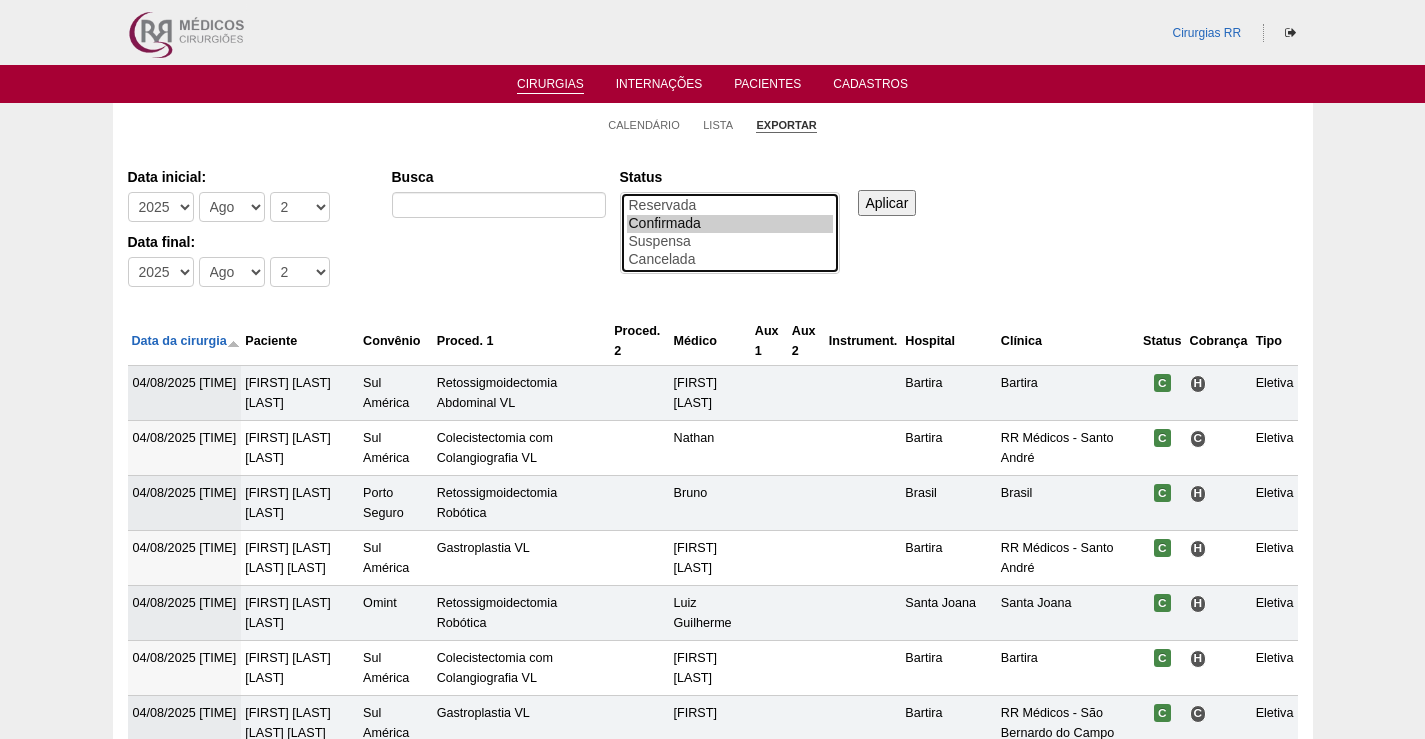 click on "Confirmada" at bounding box center [730, 224] 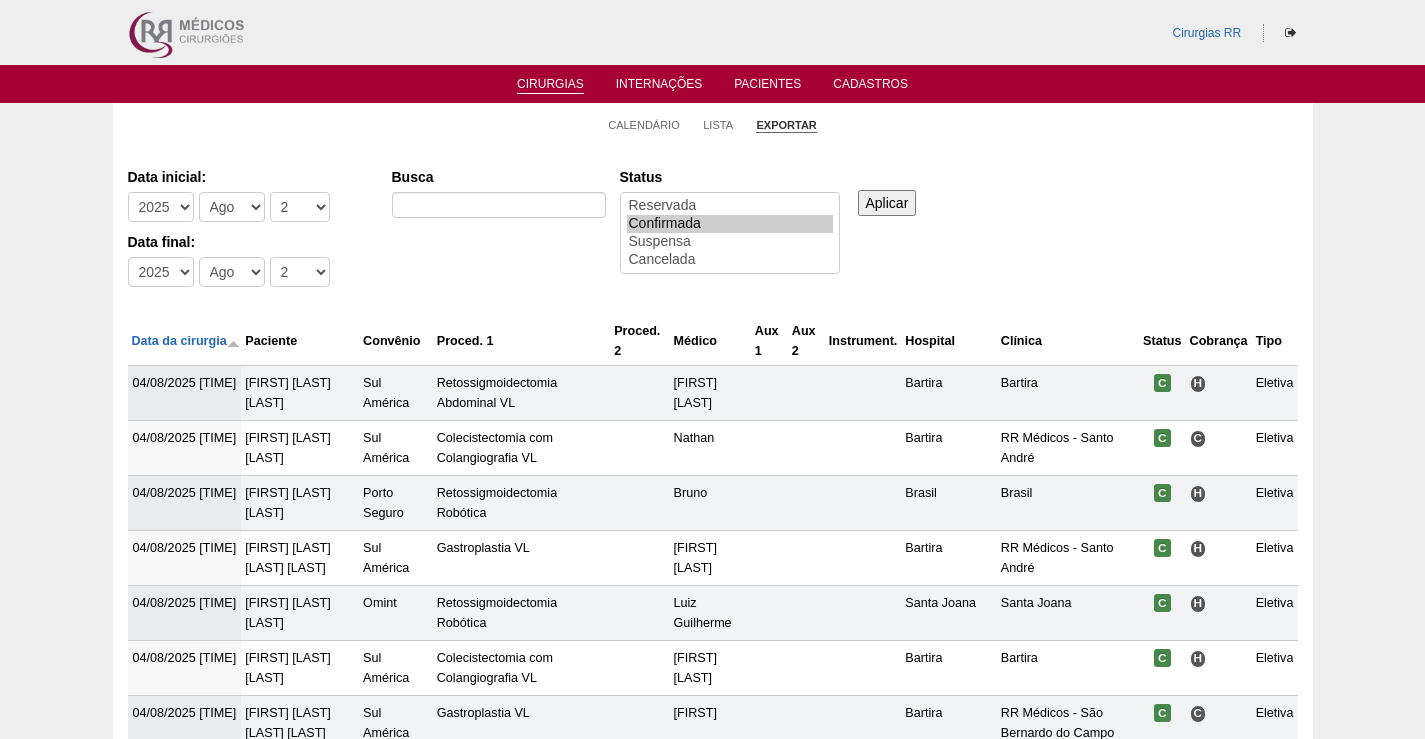click on "Aplicar" at bounding box center (887, 203) 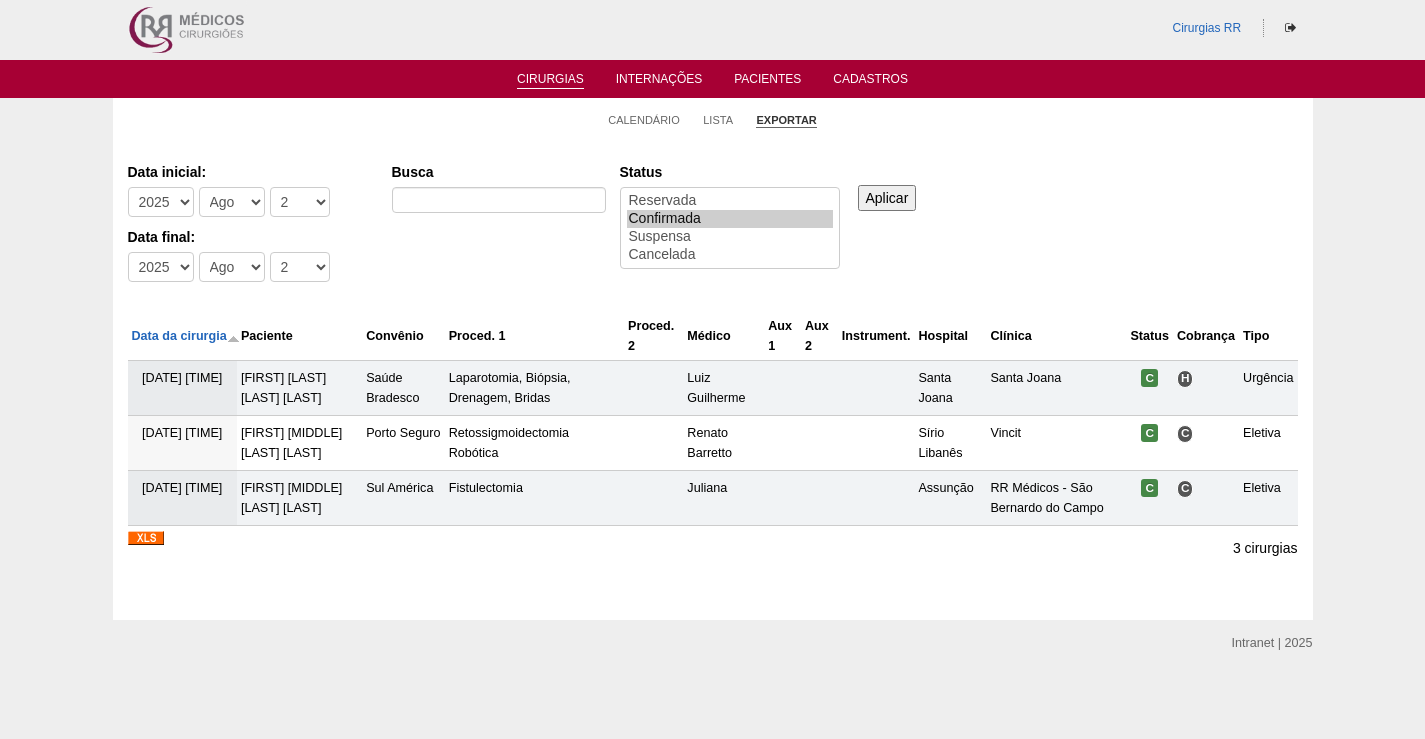 scroll, scrollTop: 7, scrollLeft: 0, axis: vertical 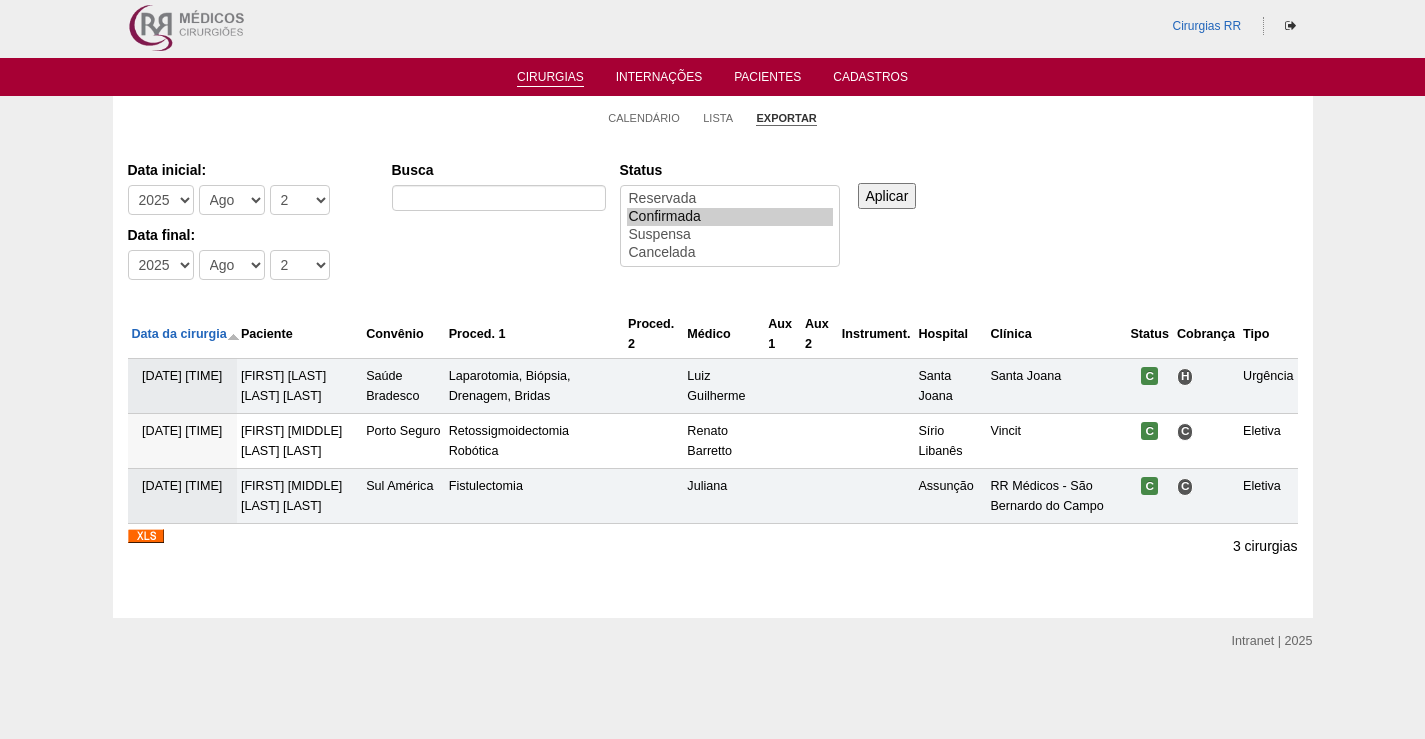 click at bounding box center (146, 536) 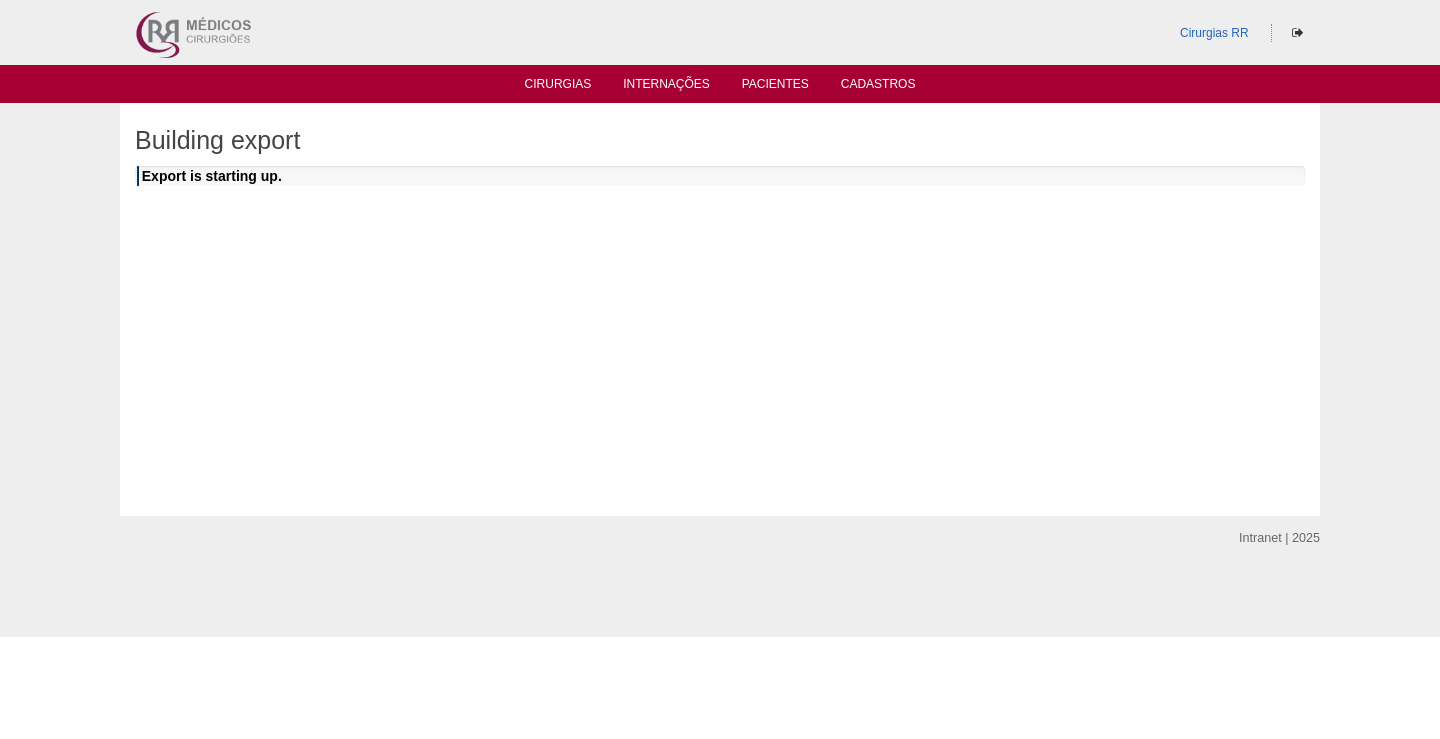scroll, scrollTop: 0, scrollLeft: 0, axis: both 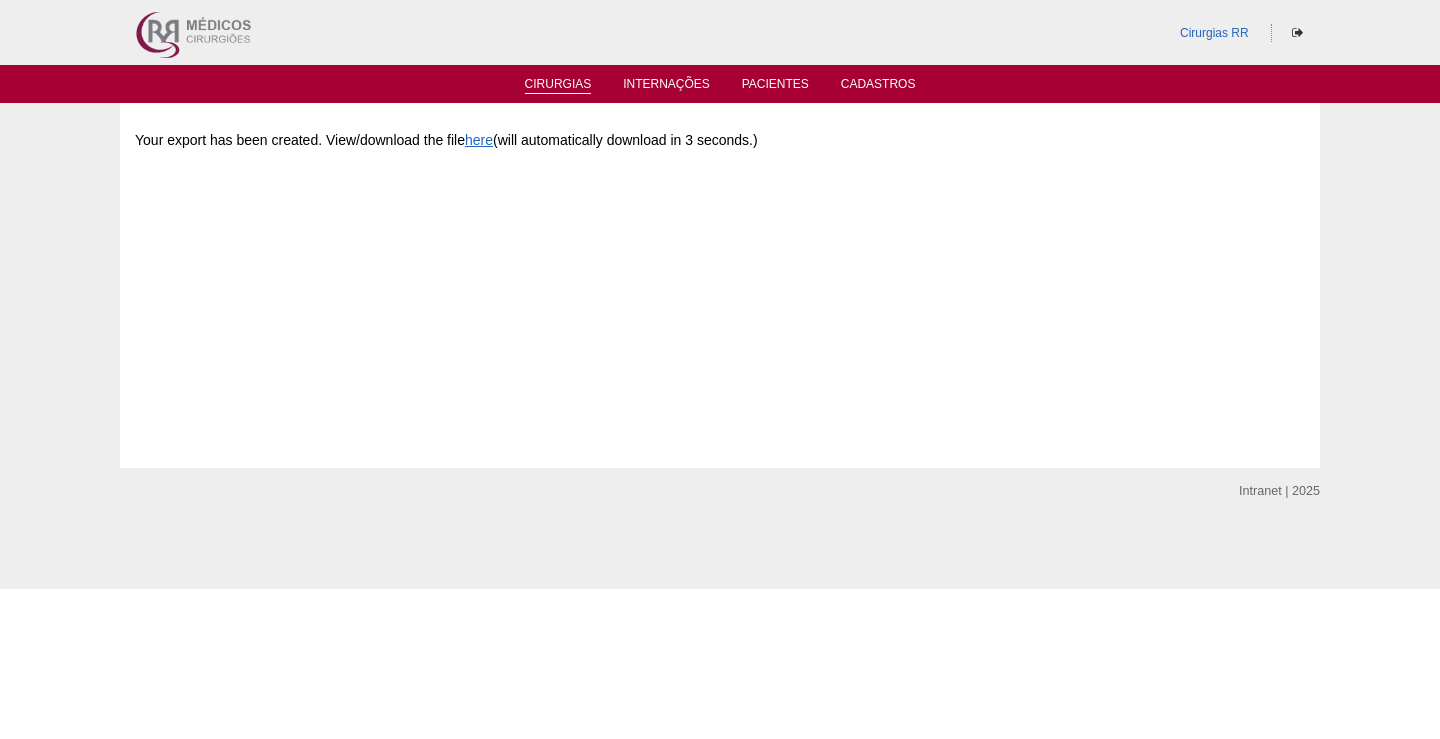 click on "Cirurgias" at bounding box center [558, 85] 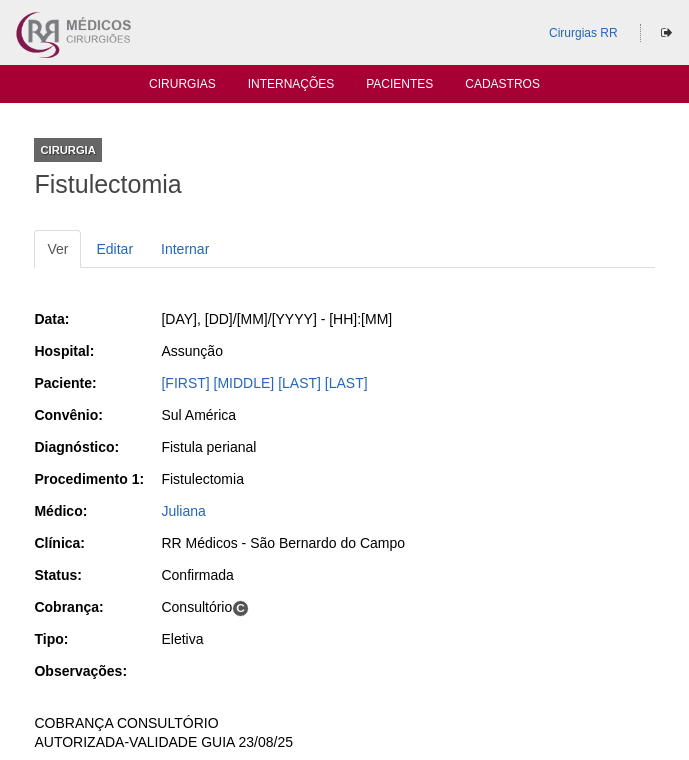 scroll, scrollTop: 0, scrollLeft: 0, axis: both 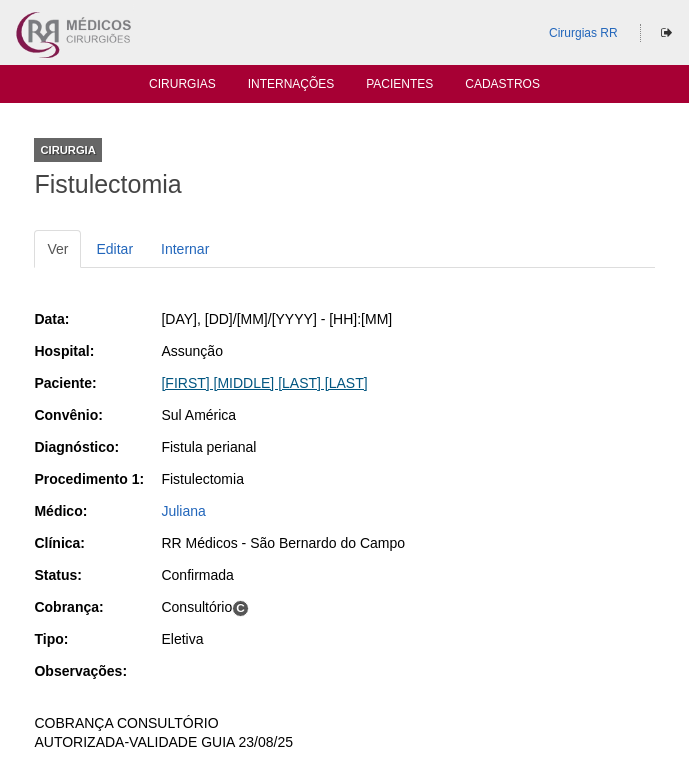 click on "[FIRST] [MIDDLE] [LAST] [LAST]" at bounding box center (264, 383) 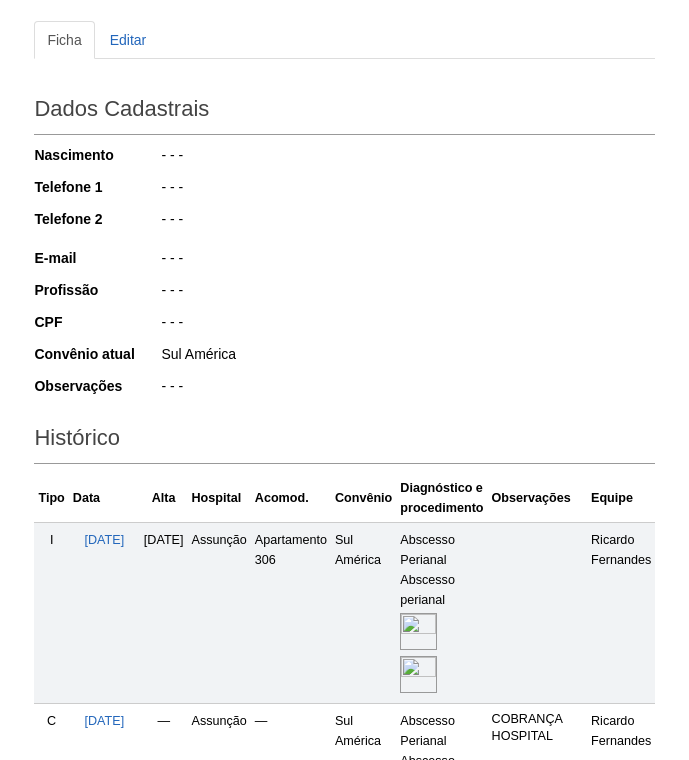 scroll, scrollTop: 0, scrollLeft: 0, axis: both 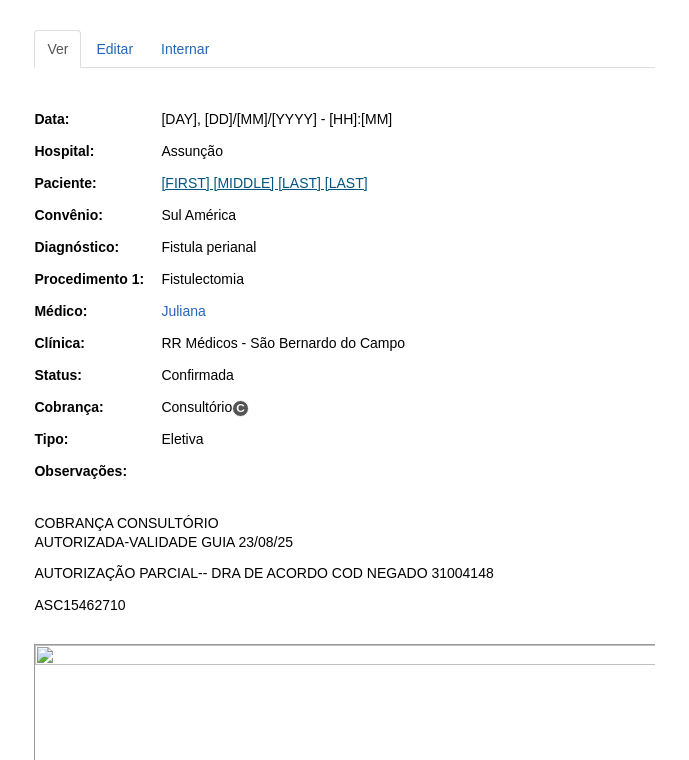 click on "[FIRST] [MIDDLE] [LAST]" at bounding box center (264, 183) 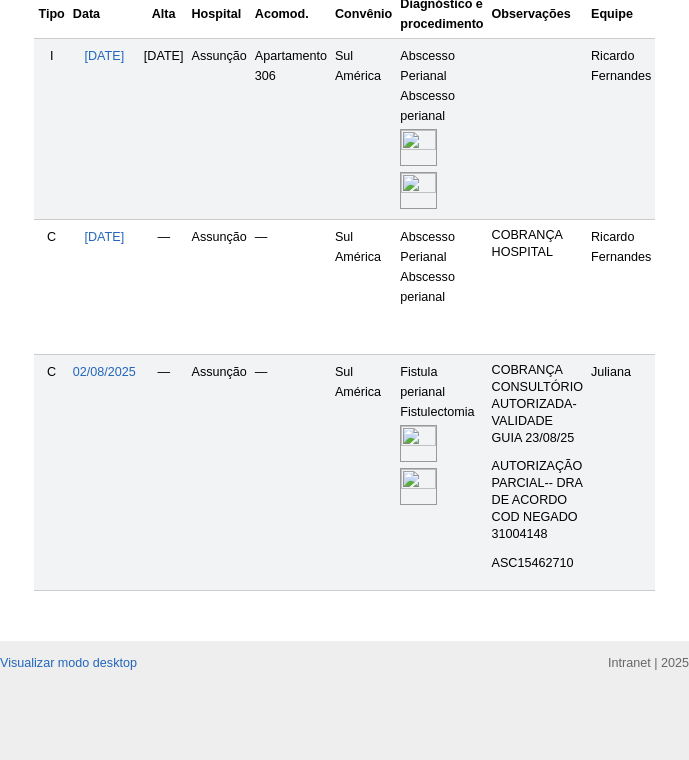 scroll, scrollTop: 700, scrollLeft: 0, axis: vertical 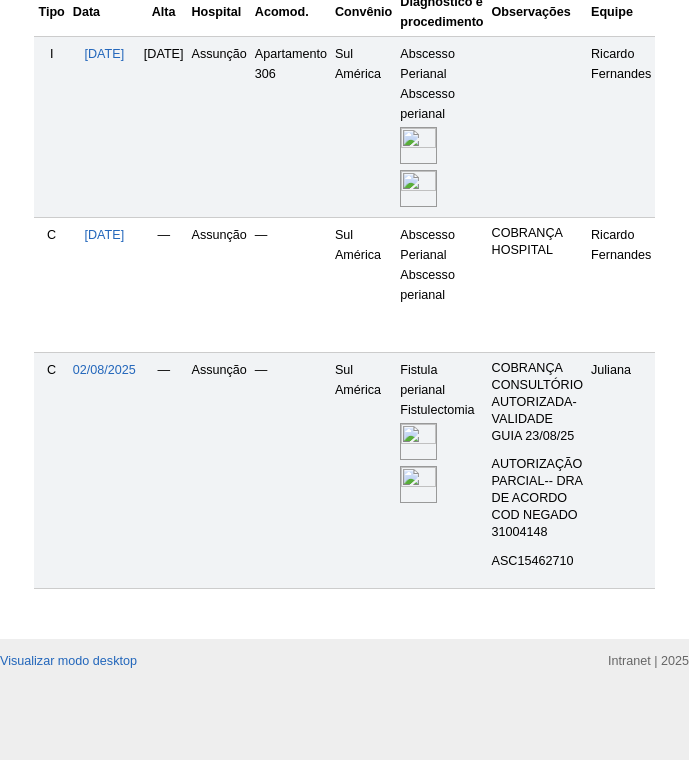 click at bounding box center [418, 441] 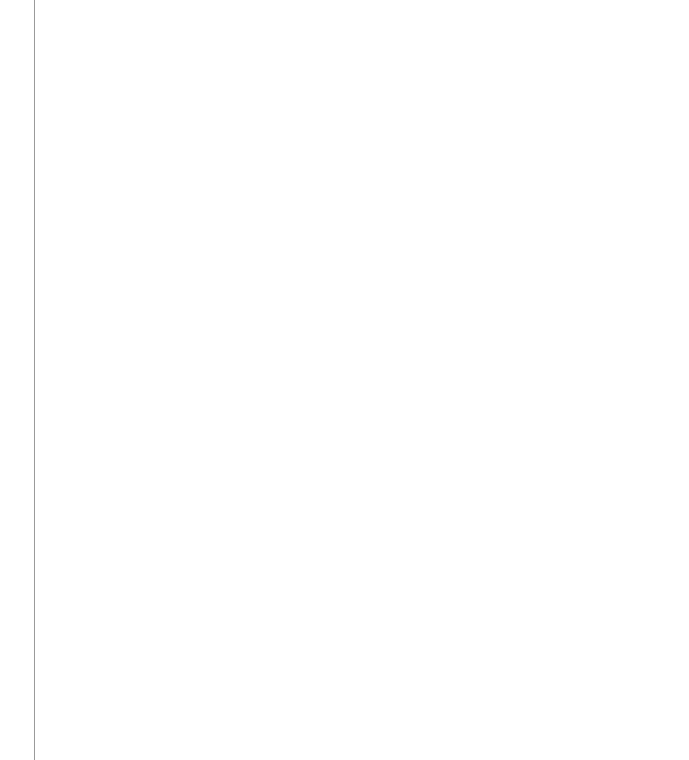 scroll, scrollTop: 1651, scrollLeft: 0, axis: vertical 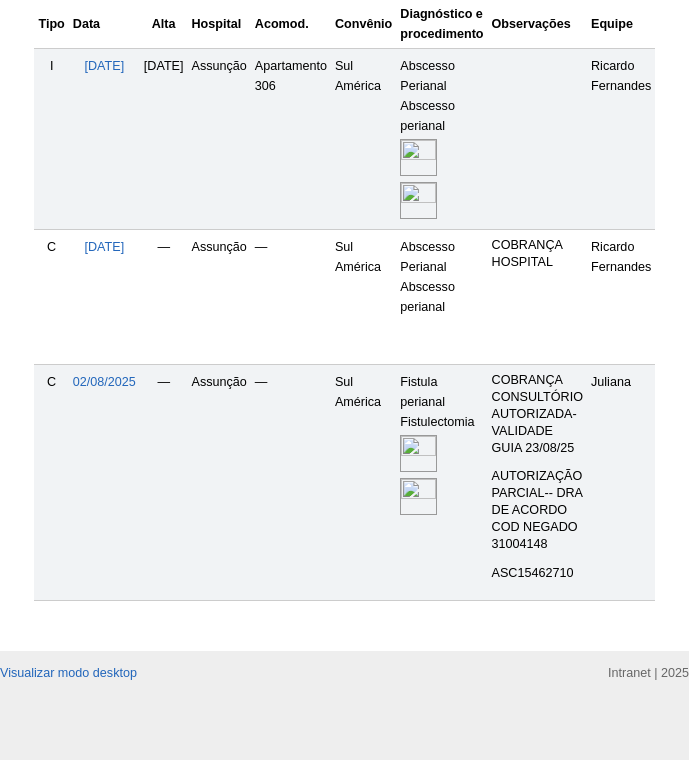 click at bounding box center [418, 453] 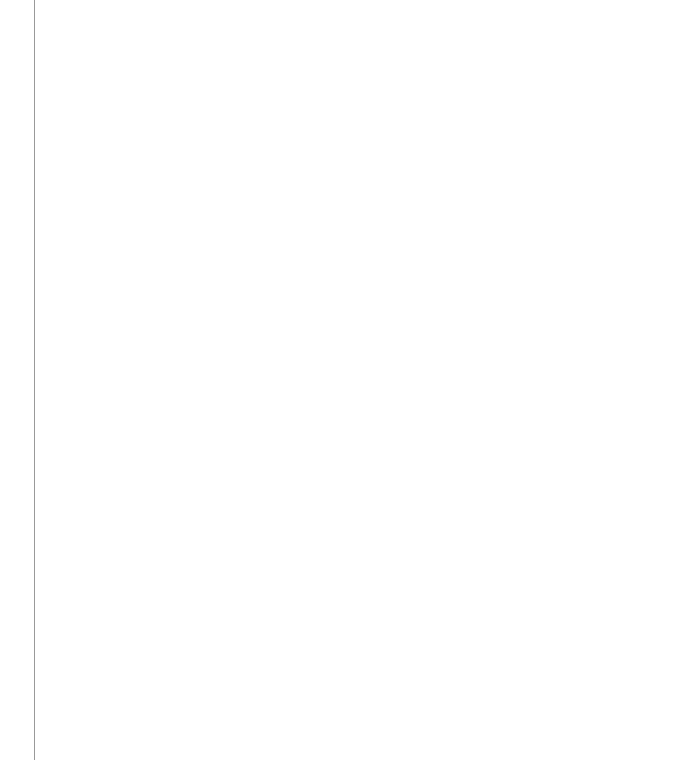 scroll, scrollTop: 2000, scrollLeft: 0, axis: vertical 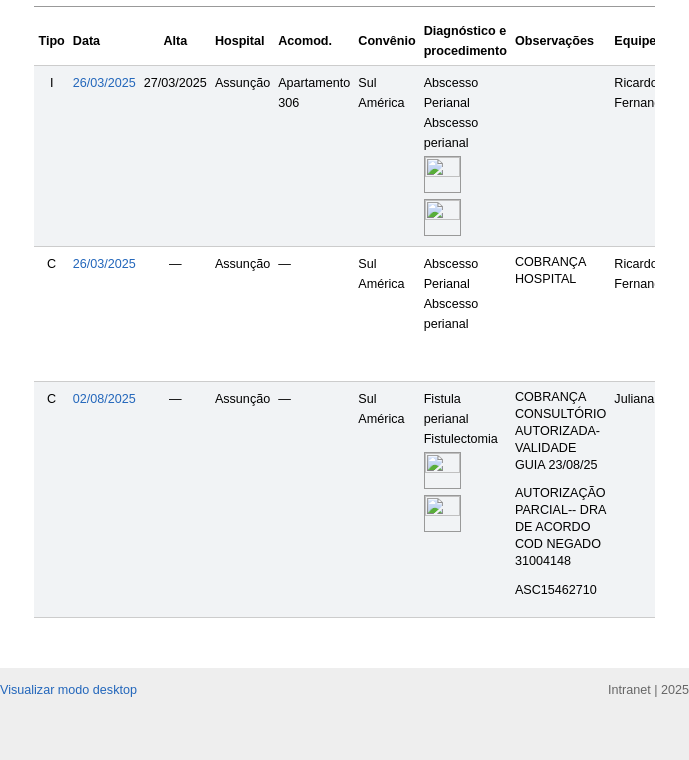 click at bounding box center (442, 470) 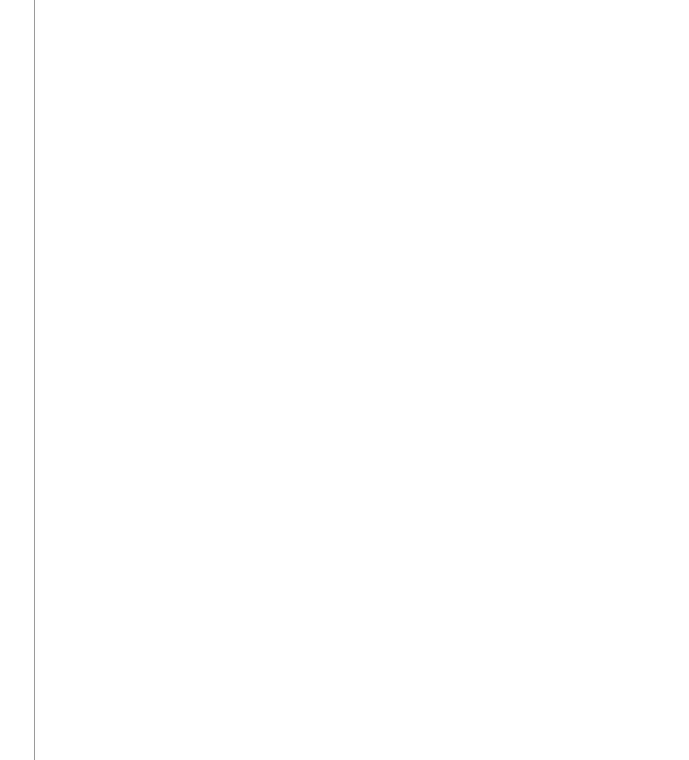scroll, scrollTop: 1900, scrollLeft: 0, axis: vertical 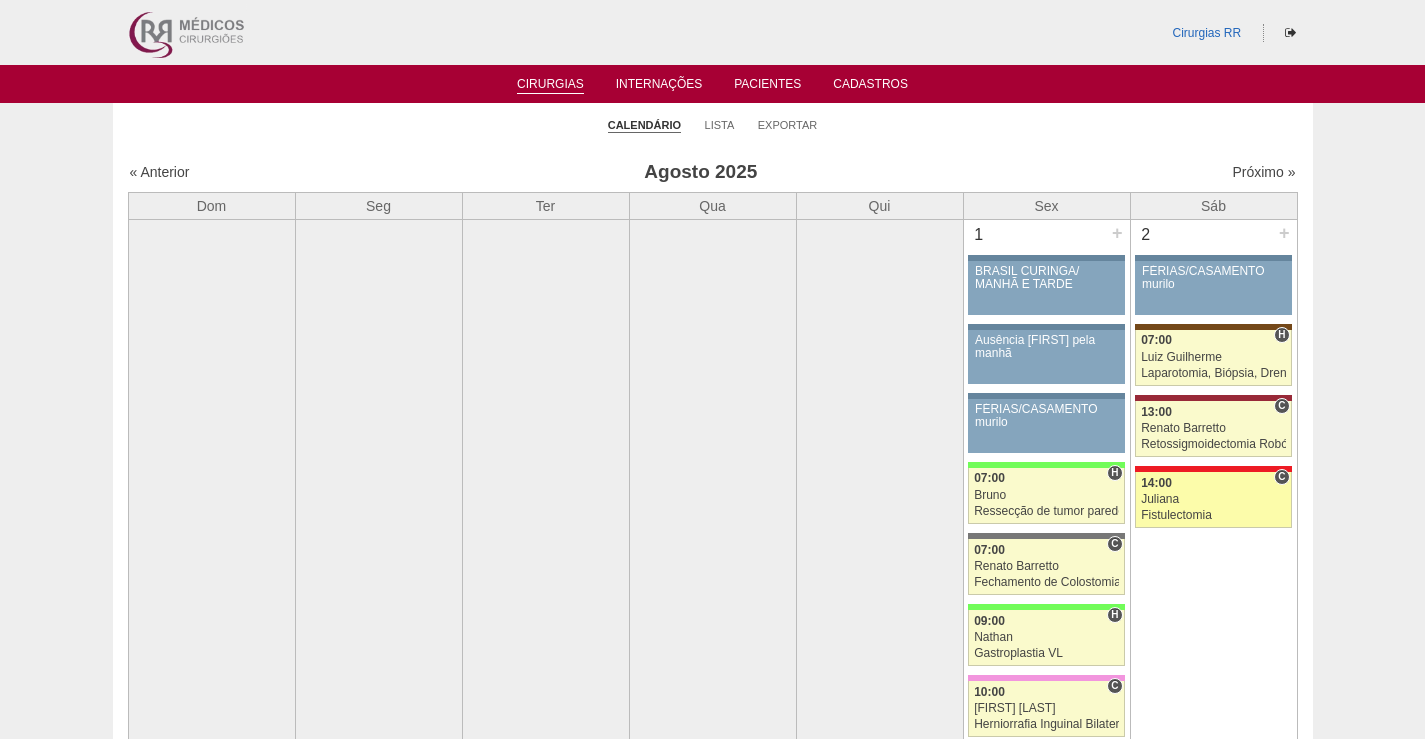 click on "14:00" at bounding box center (1213, 483) 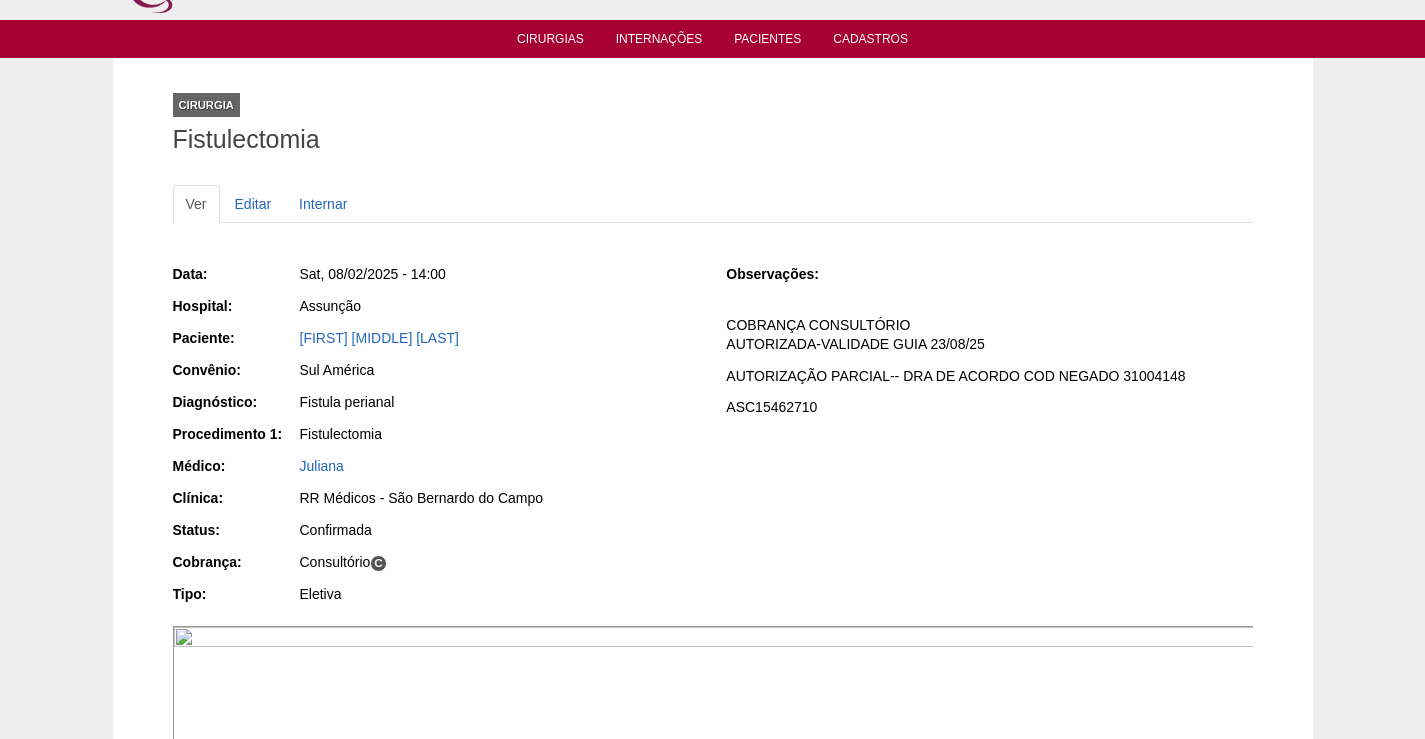 scroll, scrollTop: 0, scrollLeft: 0, axis: both 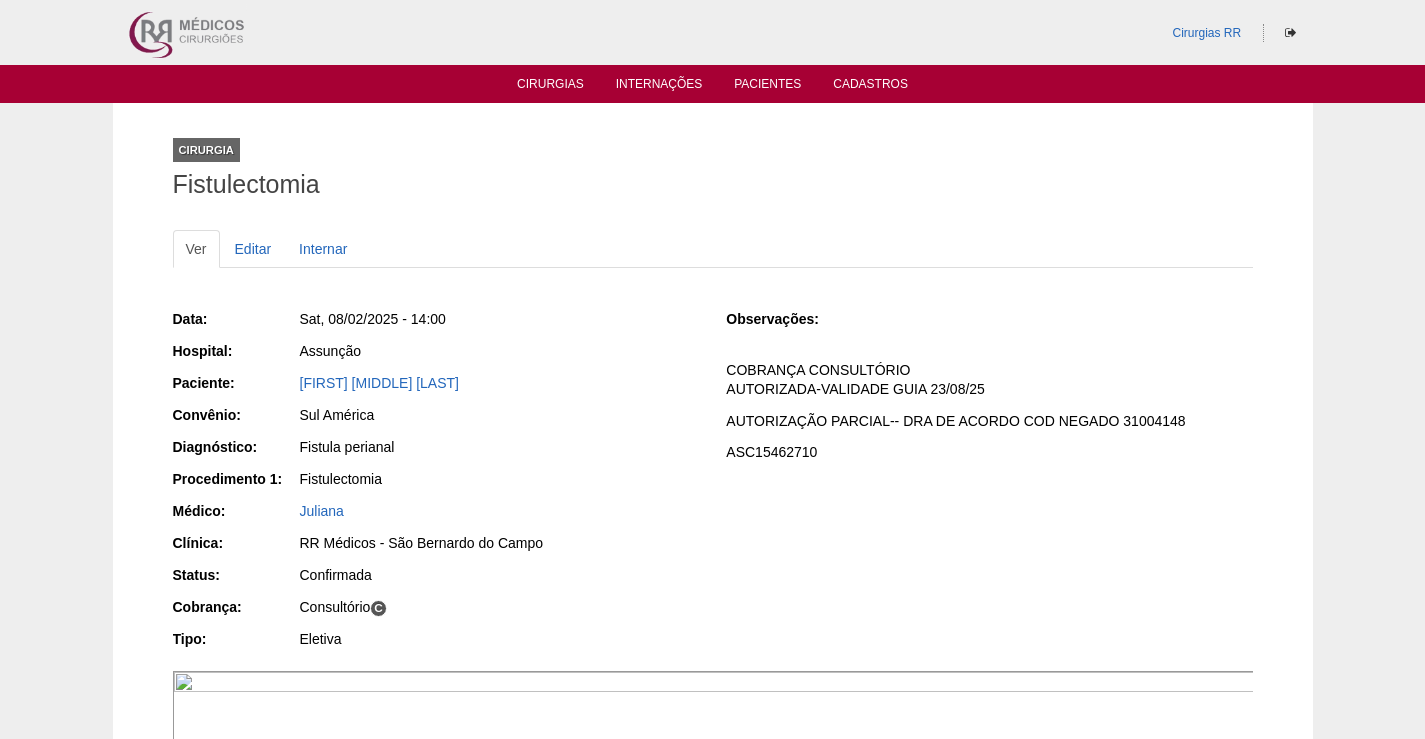 drag, startPoint x: 519, startPoint y: 382, endPoint x: 289, endPoint y: 397, distance: 230.48862 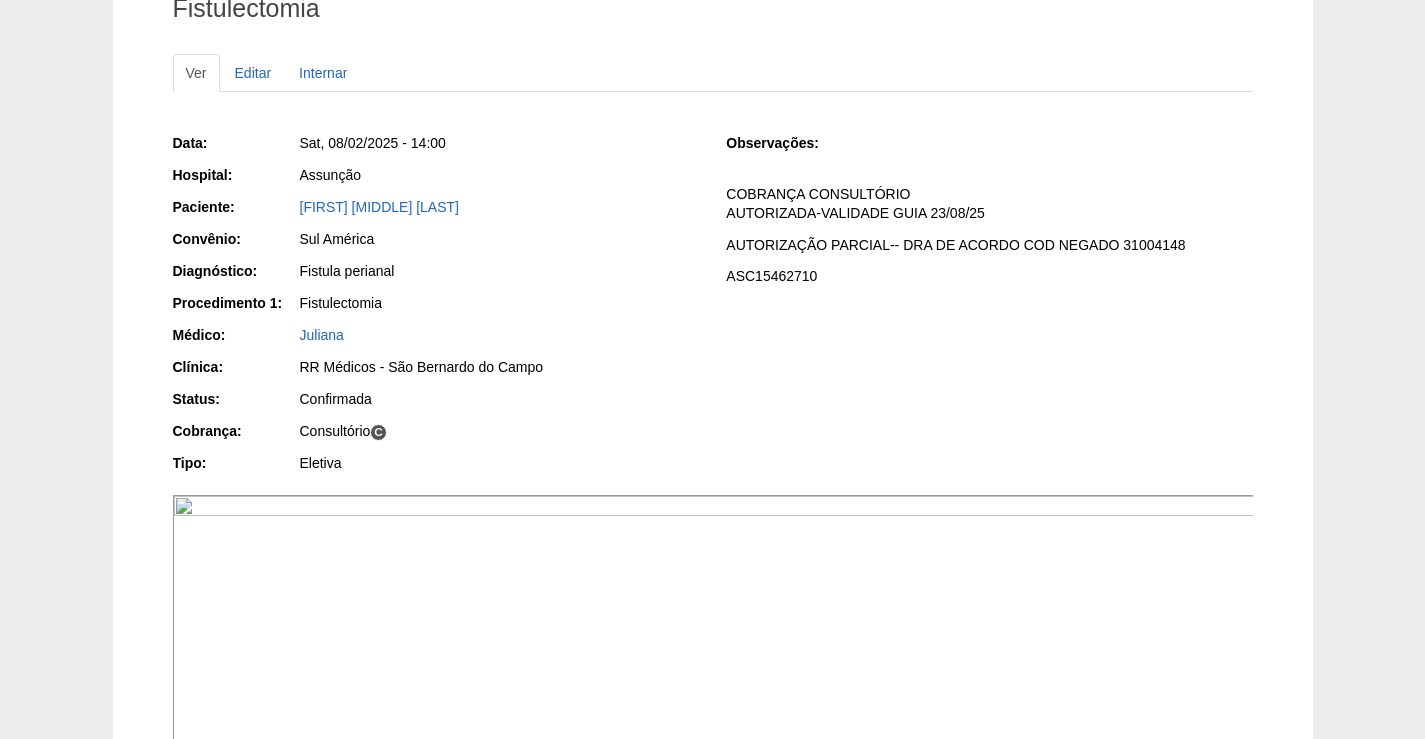 scroll, scrollTop: 400, scrollLeft: 0, axis: vertical 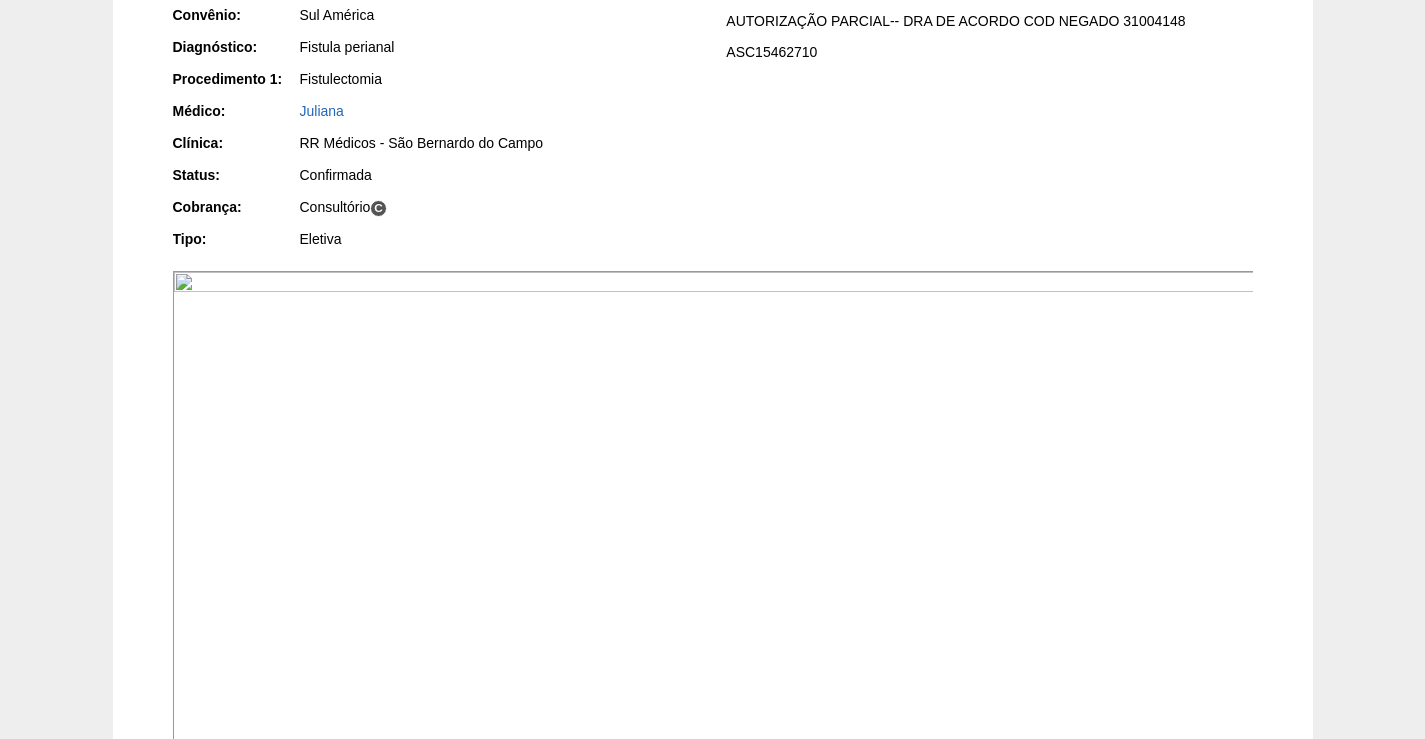 click at bounding box center (714, 1035) 